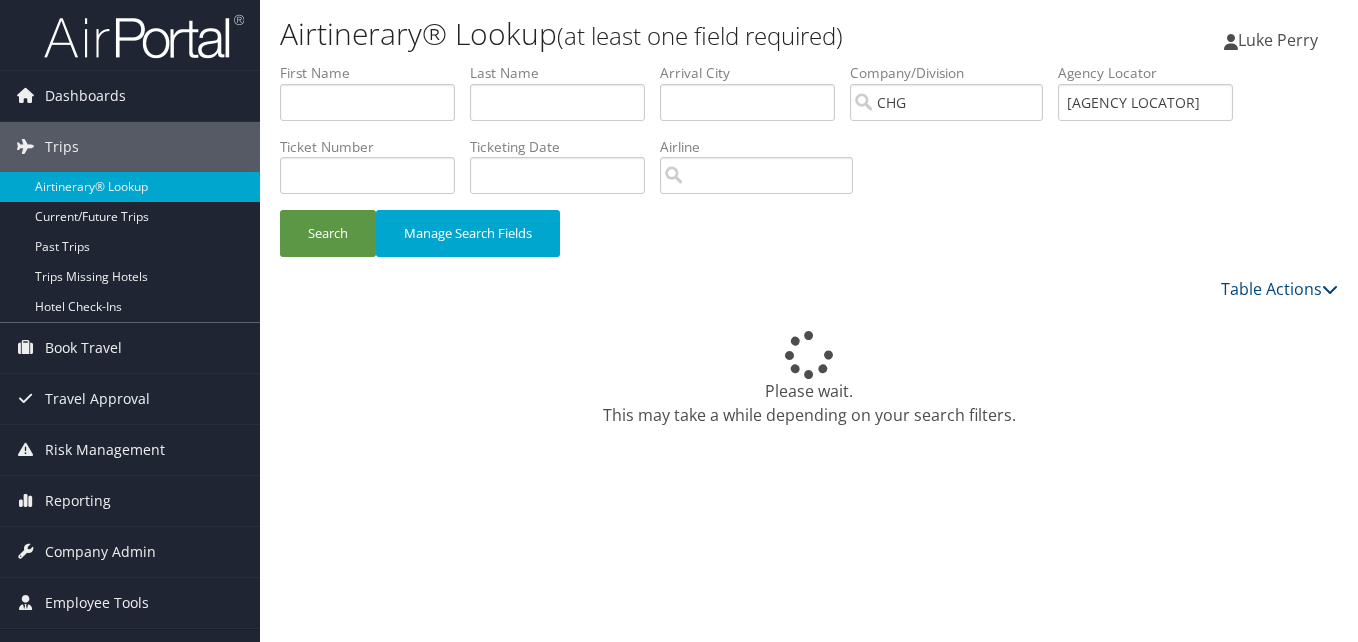 scroll, scrollTop: 0, scrollLeft: 0, axis: both 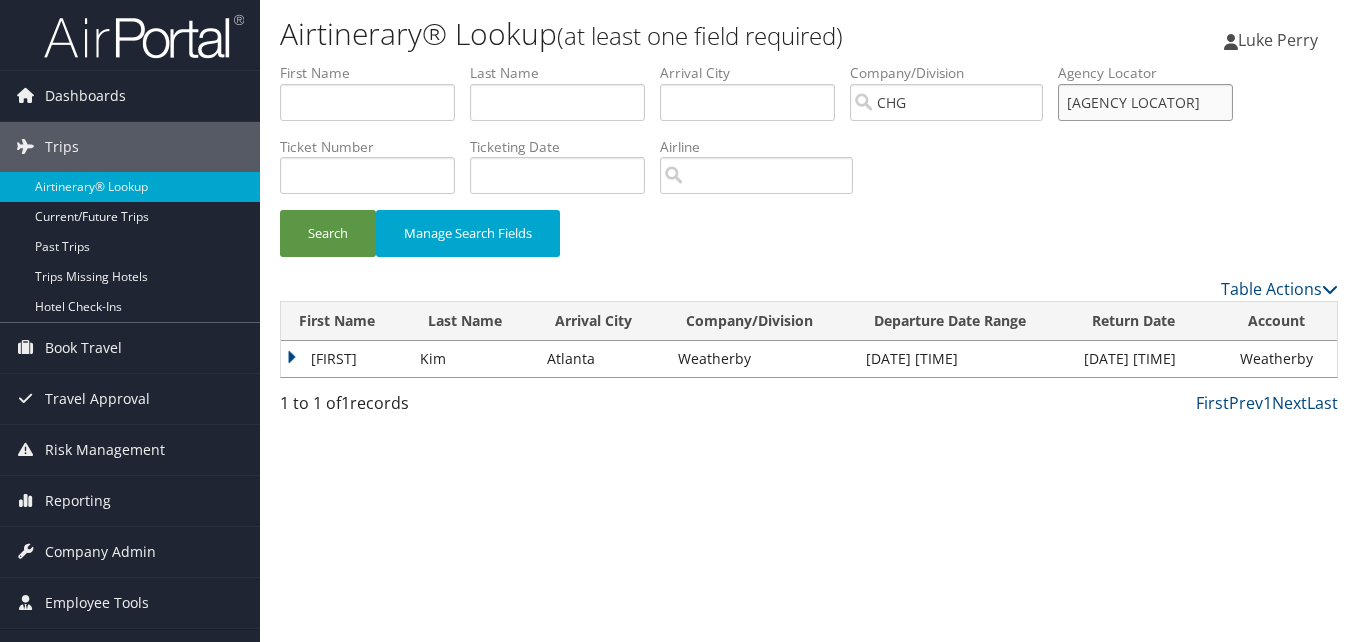 drag, startPoint x: 1143, startPoint y: 96, endPoint x: 892, endPoint y: 75, distance: 251.87695 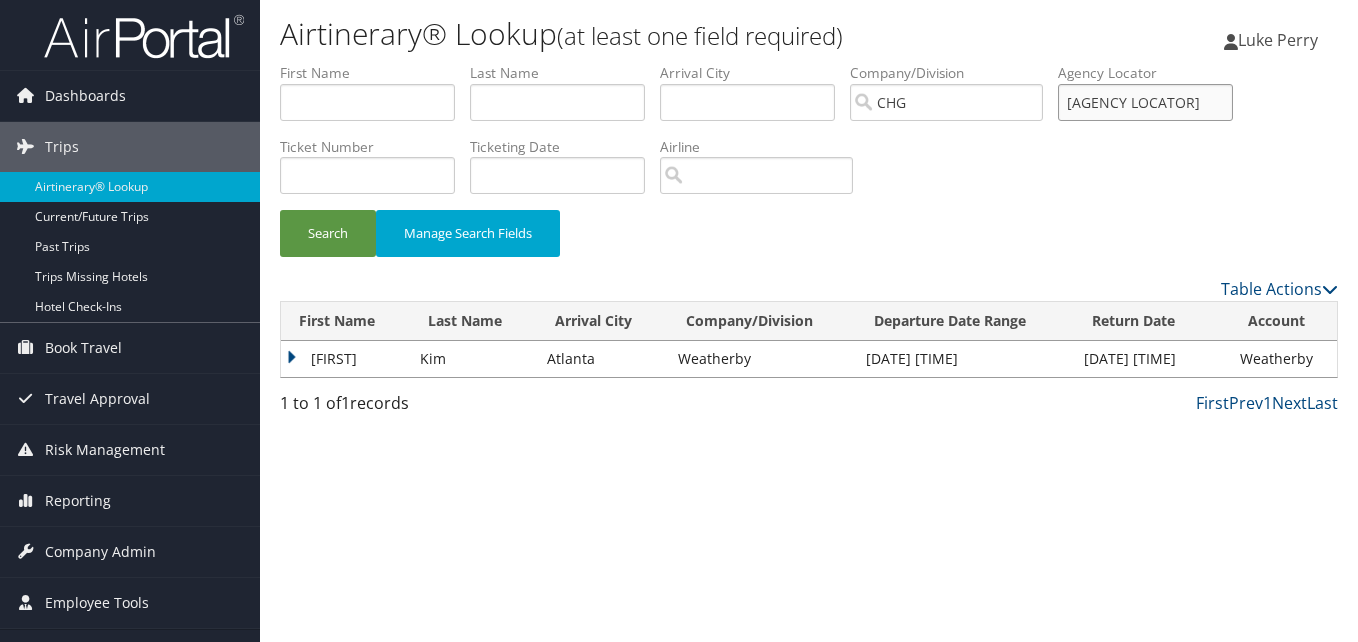 click on "[FIRST] [LAST] [CITY] [CITY] [COMPANY/DIVISION] CHG [AIRPORT/CITY CODE] [CITY] [DATE] [DATE] [AGENCY LOCATOR] [TICKET NUMBER] [TICKETING DATE] [INVOICE NUMBER] [FLIGHT NUMBER] [AGENT NAME] [AIR CONFIRMATION] [HOTEL CONFIRMATION] [CREDIT CARD - LAST 4 DIGITS] [AIRLINE] [CAR RENTAL CHAIN] [HOTEL CHAIN] [RAIL VENDOR] [AUTHORIZATION] [BILLABLE CLIENT CODE] [COST CENTER] [DEPARTMENT] [EXPLANATION] [MANAGER ID] [PROJECT] [PURPOSE] [REGION] [TRAVELER ID]" at bounding box center [809, 63] 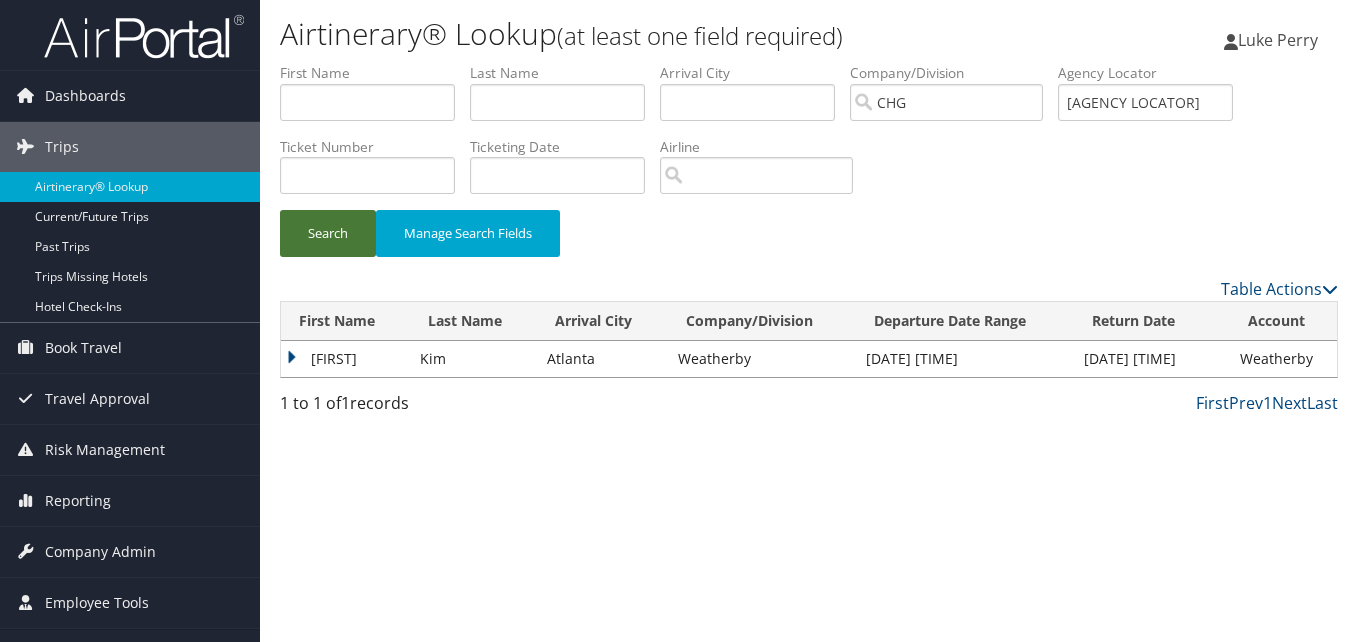 click on "Search" at bounding box center [328, 233] 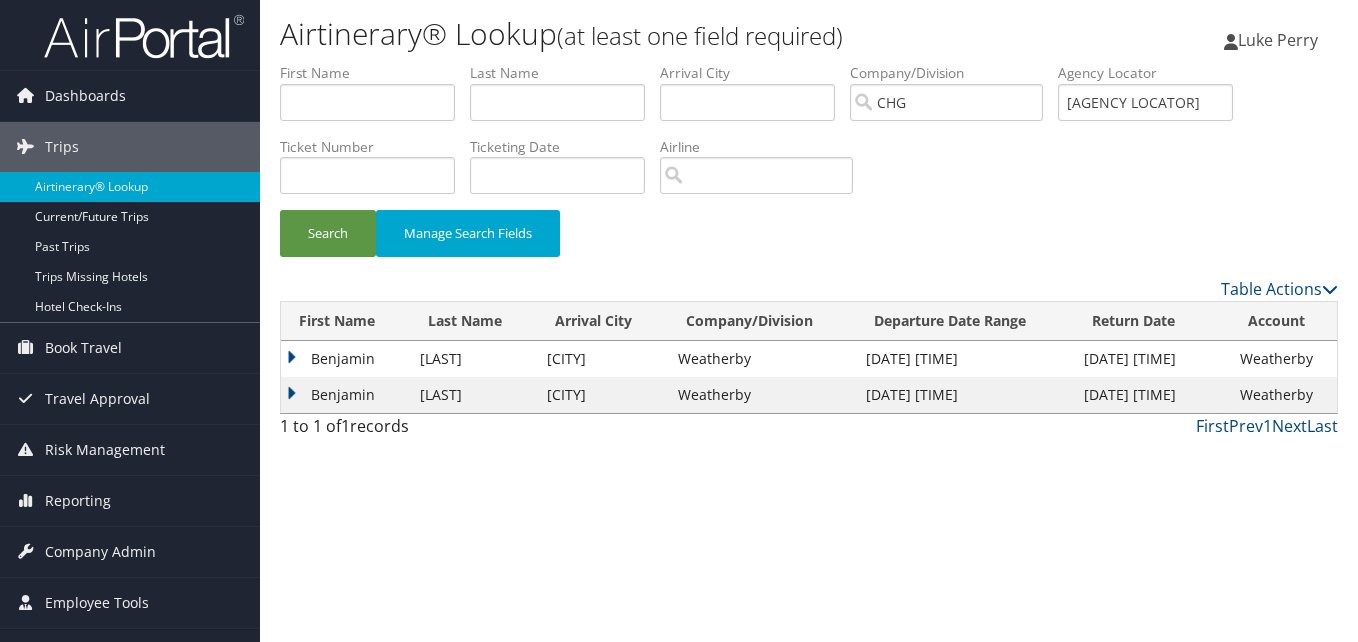 click on "Benjamin" at bounding box center [345, 359] 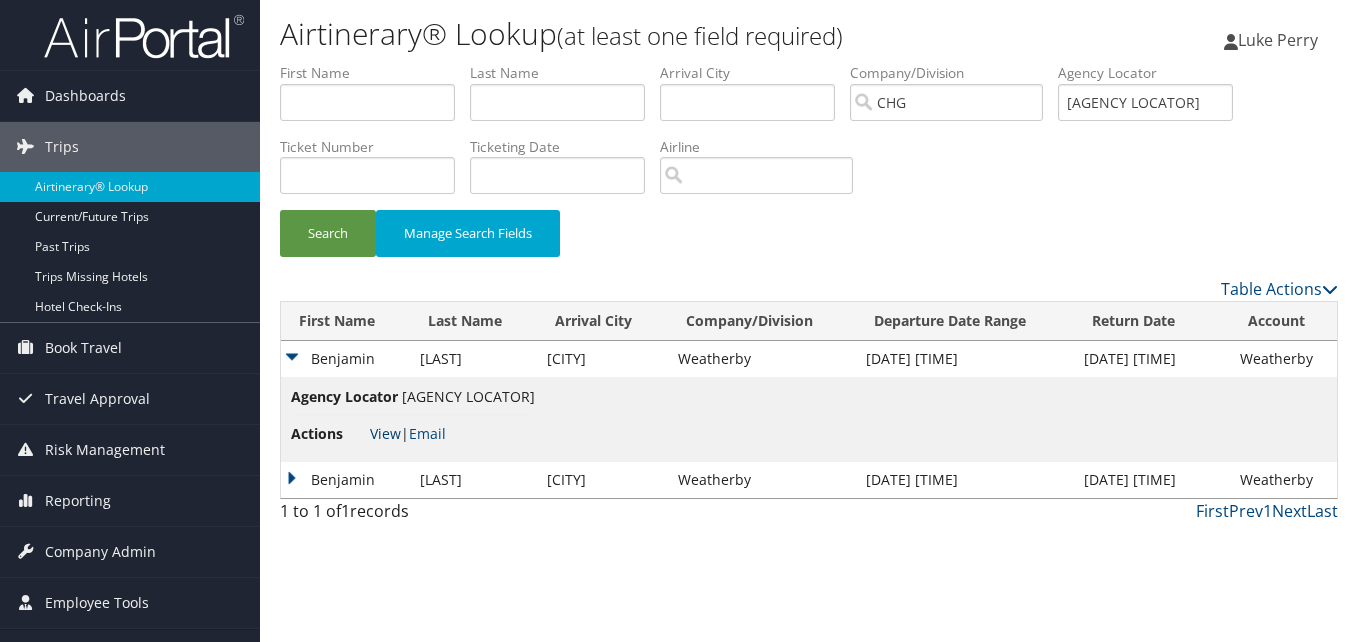 click on "View" at bounding box center (385, 433) 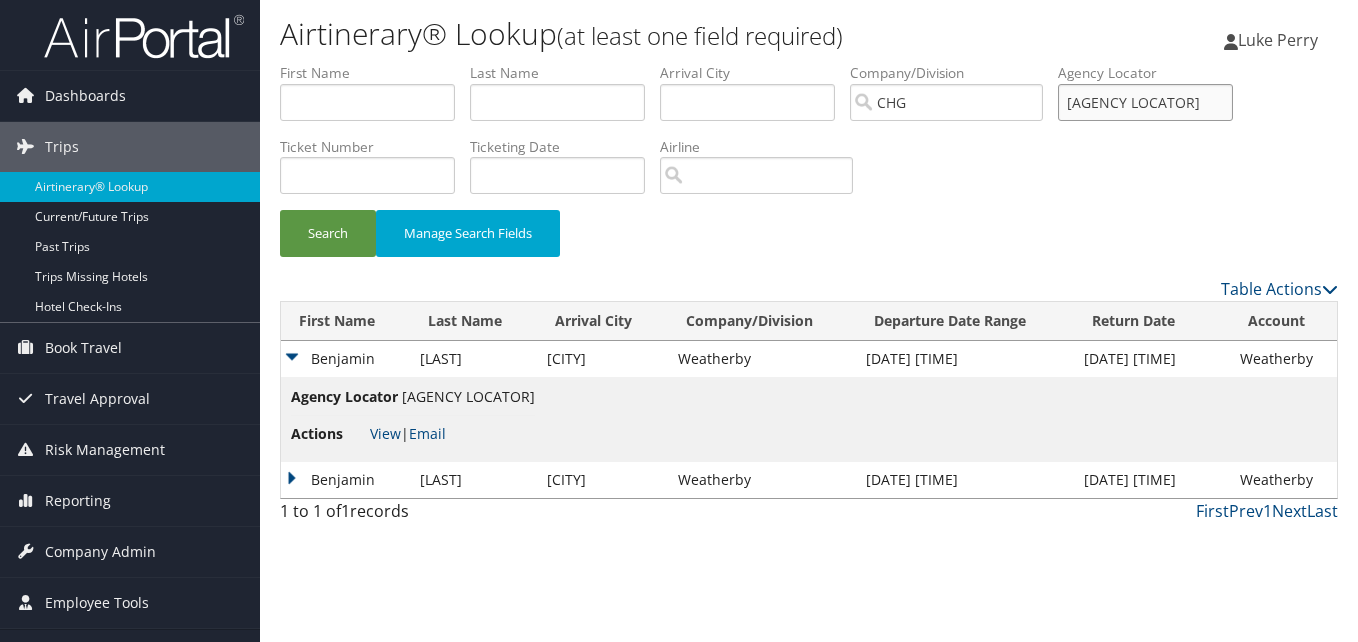 drag, startPoint x: 1026, startPoint y: 105, endPoint x: 907, endPoint y: 144, distance: 125.22779 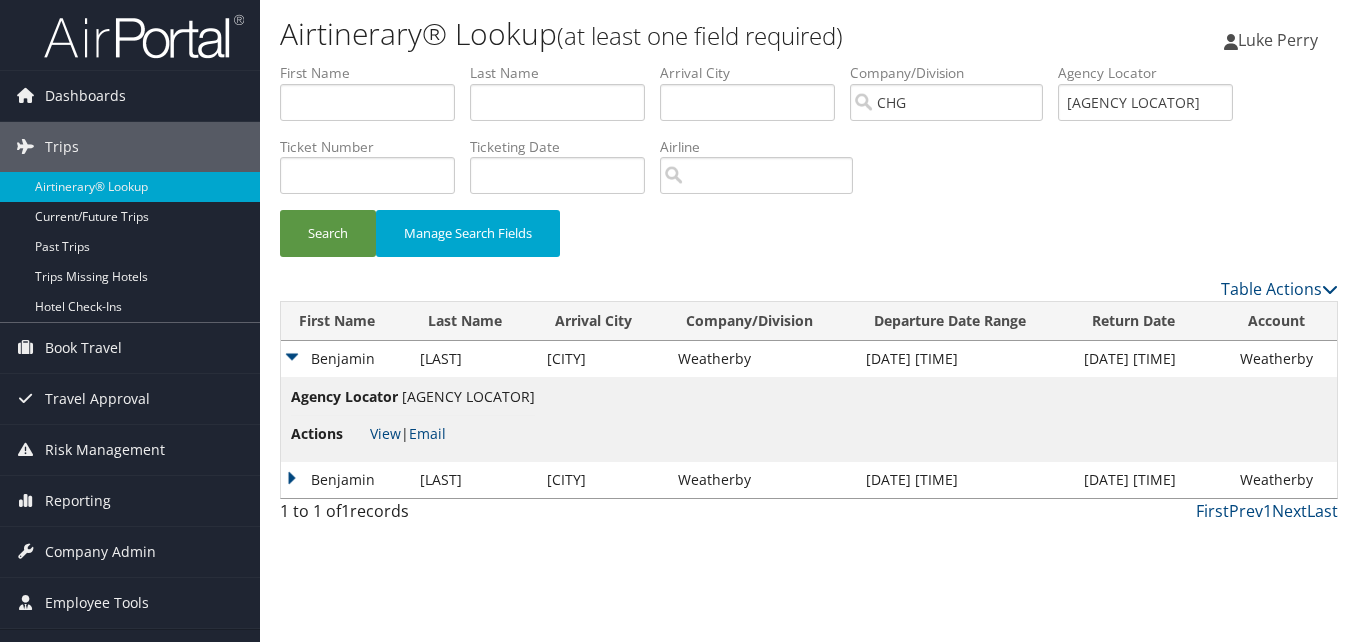 click on "Ticket Number" at bounding box center (375, 173) 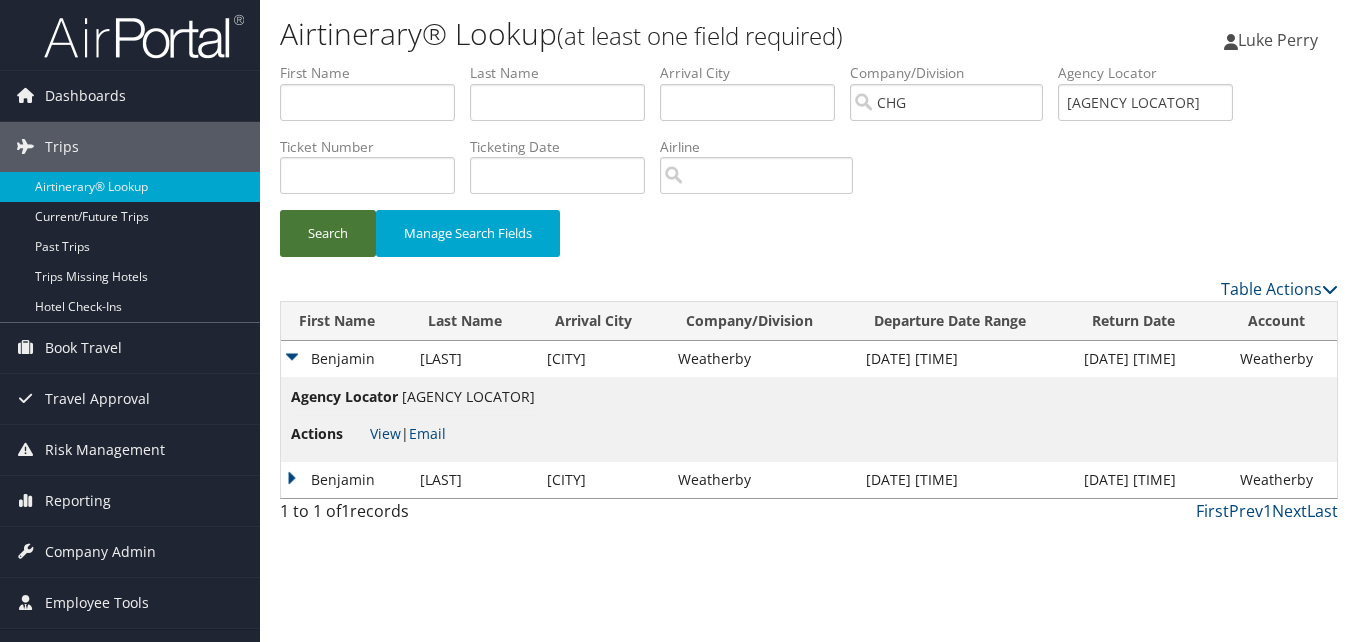 click on "Search" at bounding box center [328, 233] 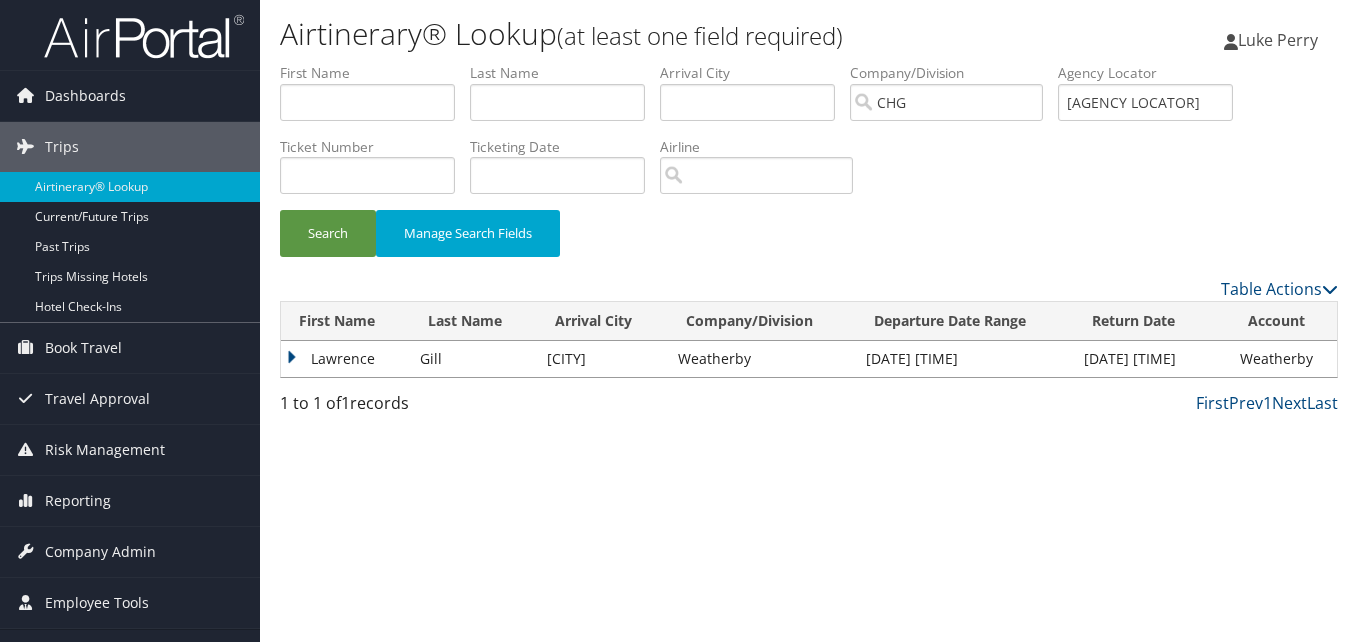 click on "Lawrence" at bounding box center (345, 359) 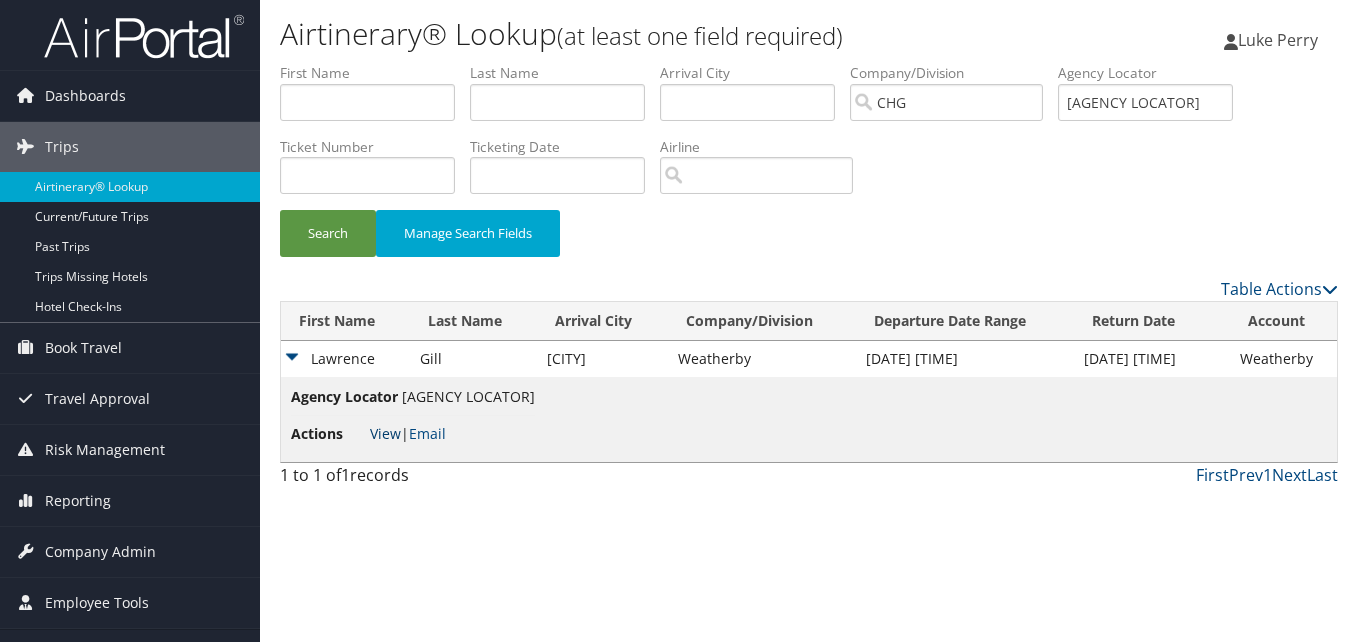 click on "View" at bounding box center [385, 433] 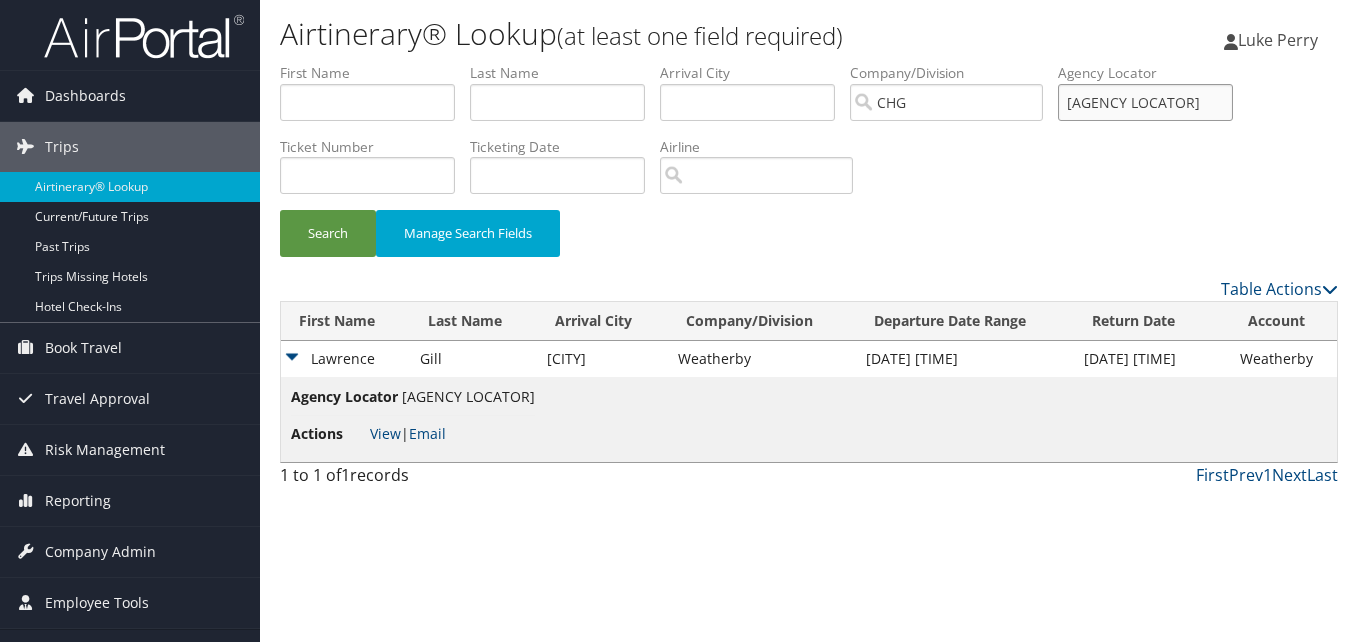 drag, startPoint x: 1148, startPoint y: 100, endPoint x: 1054, endPoint y: 82, distance: 95.707886 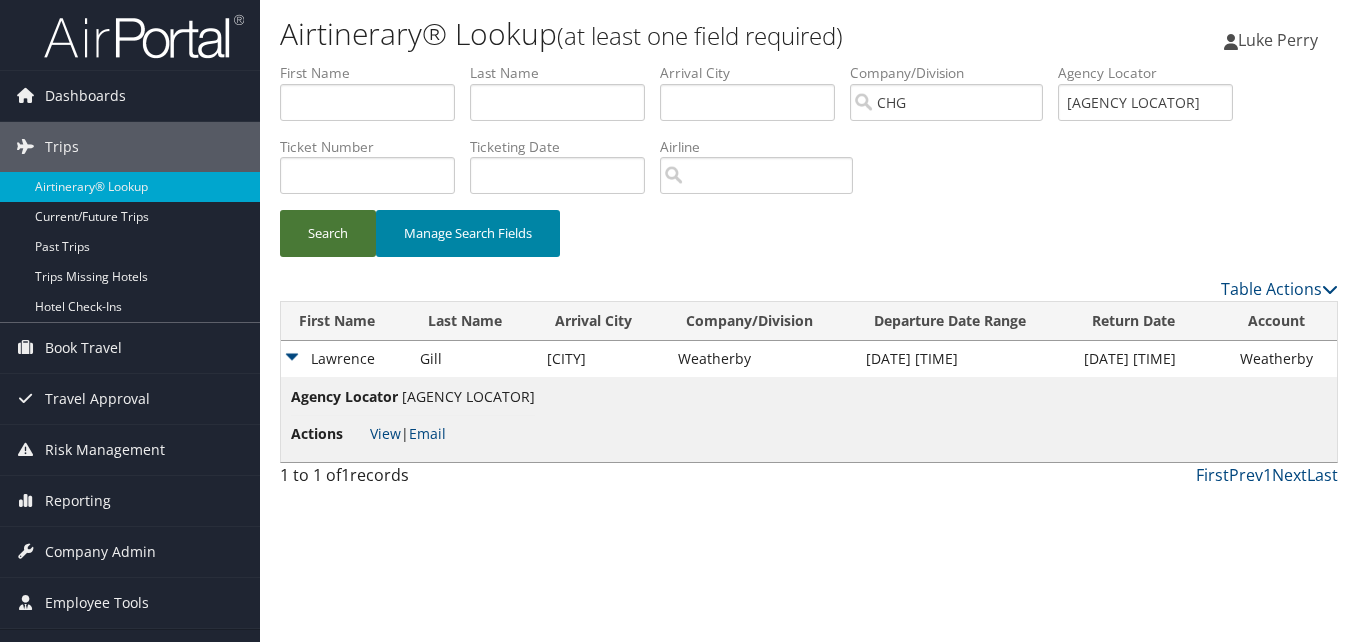 drag, startPoint x: 335, startPoint y: 231, endPoint x: 430, endPoint y: 225, distance: 95.189285 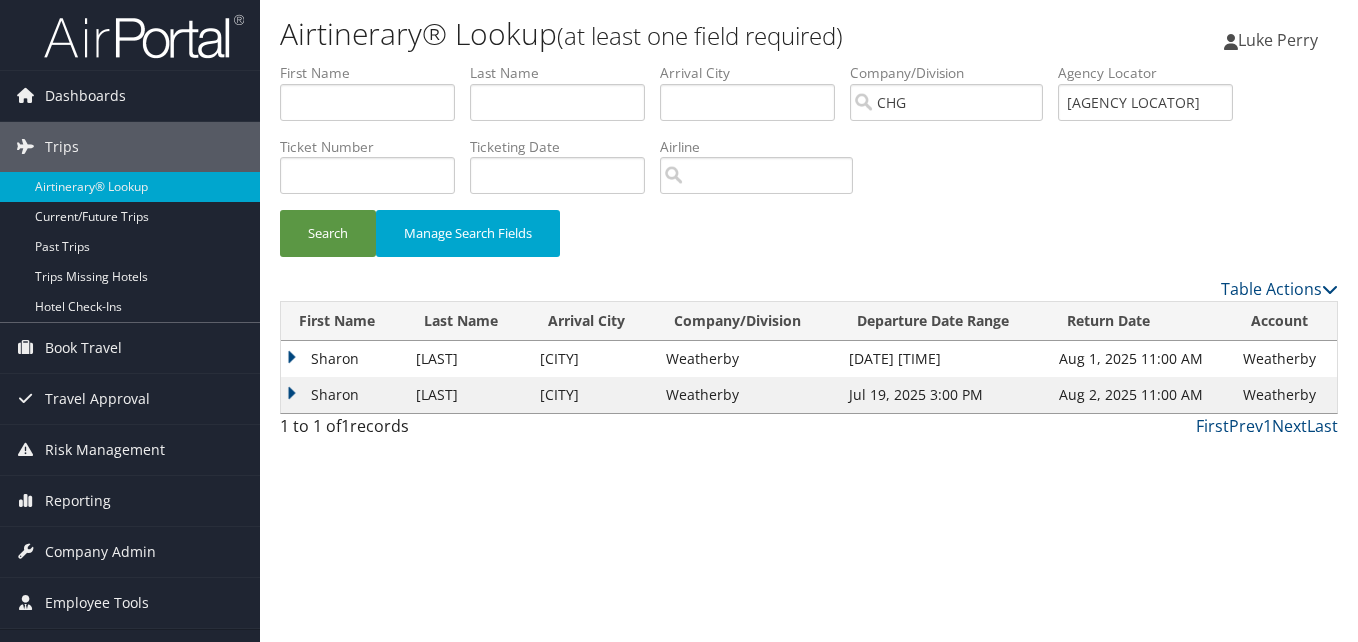 click on "Sharon" at bounding box center [343, 359] 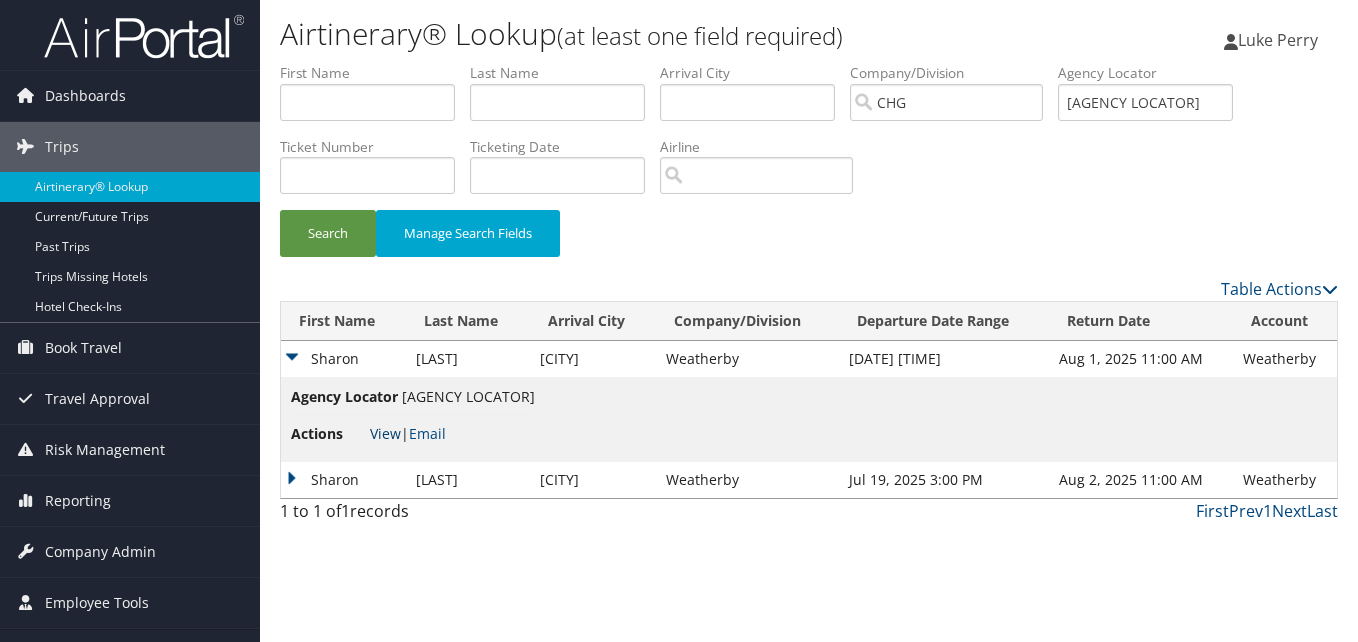 click on "View" at bounding box center (385, 433) 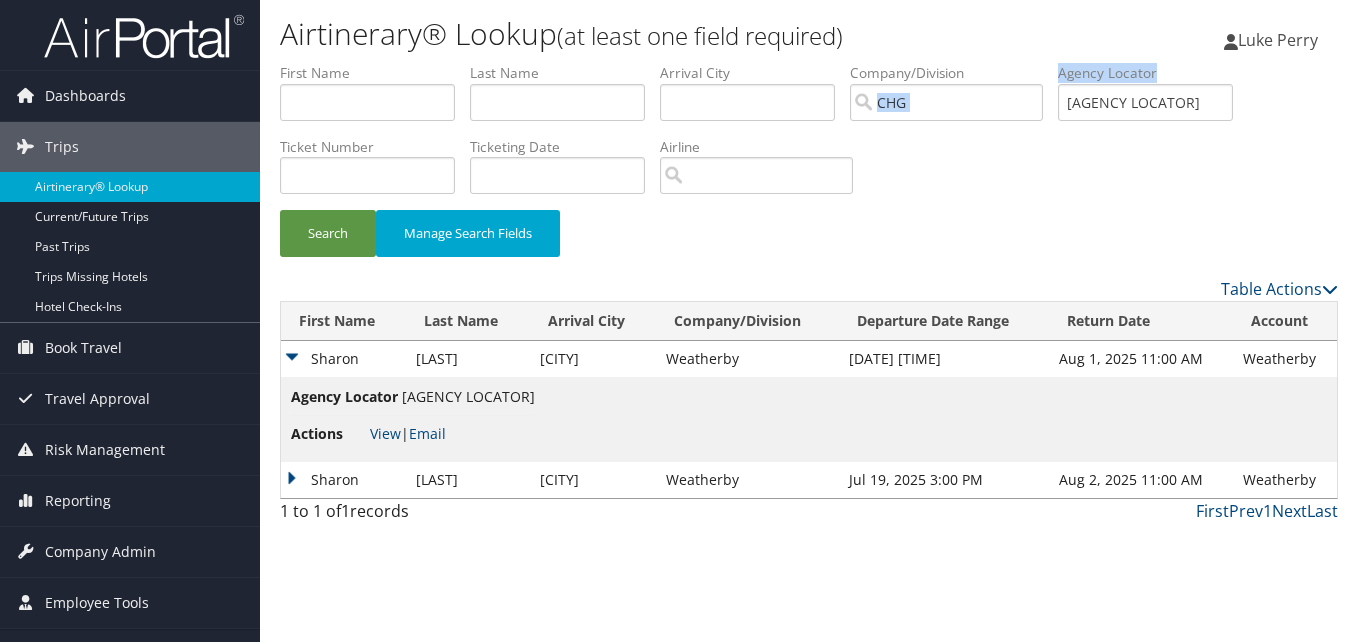 drag, startPoint x: 957, startPoint y: 107, endPoint x: 1113, endPoint y: 97, distance: 156.32019 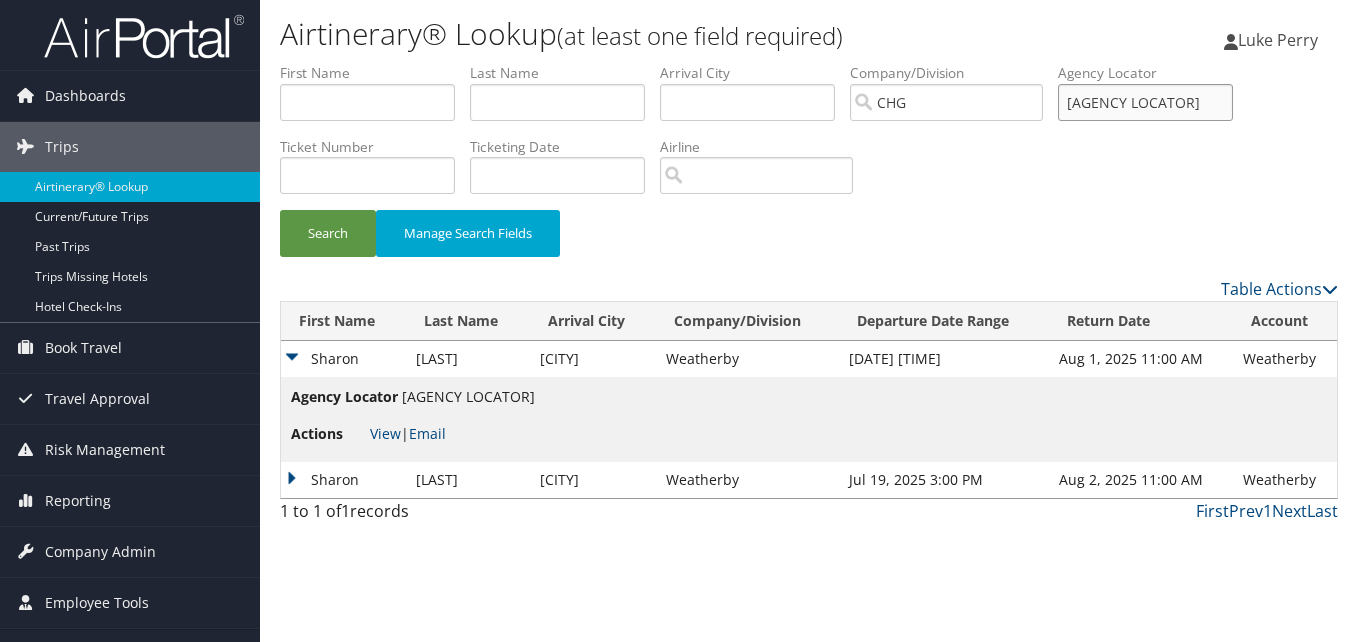 click on "QRSDZK" at bounding box center (1145, 102) 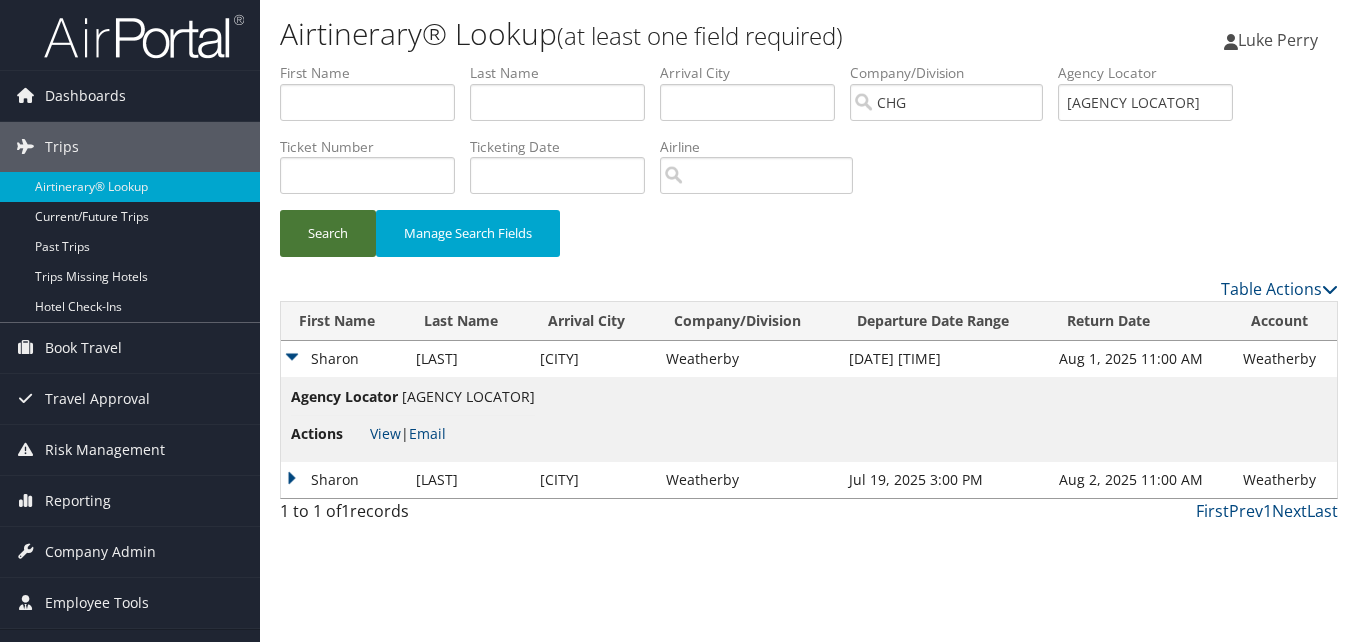 click on "Search" at bounding box center [328, 233] 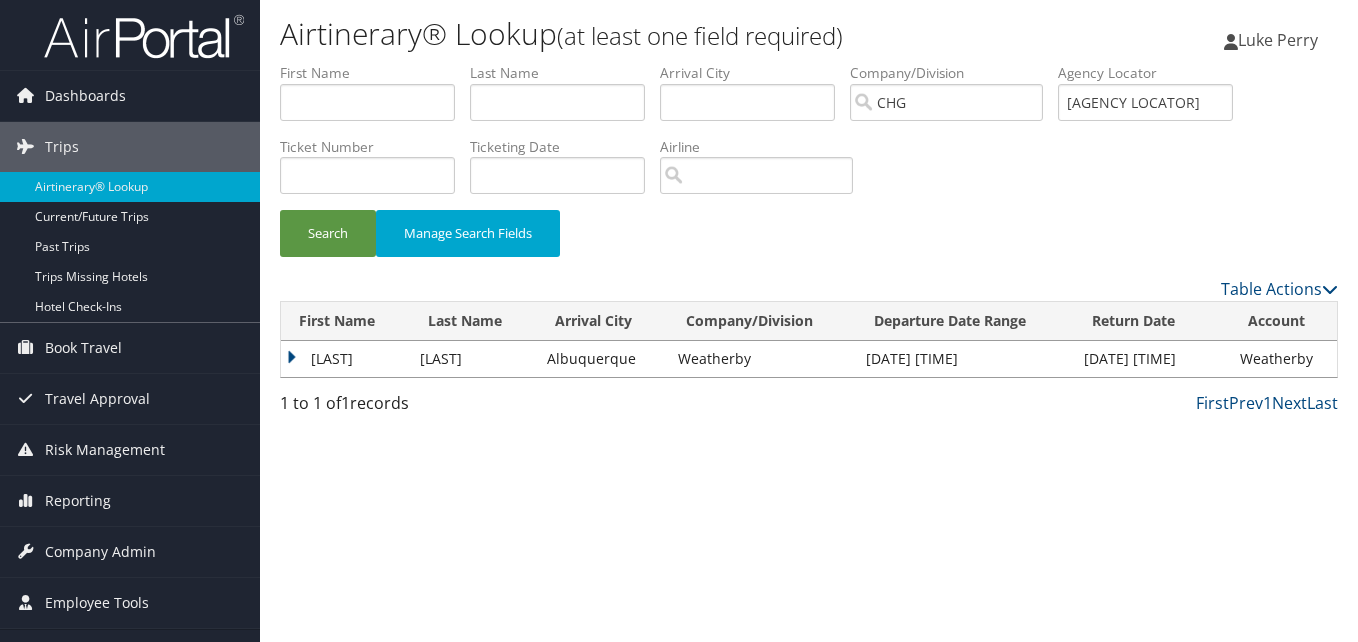 click on "First Name" at bounding box center [345, 321] 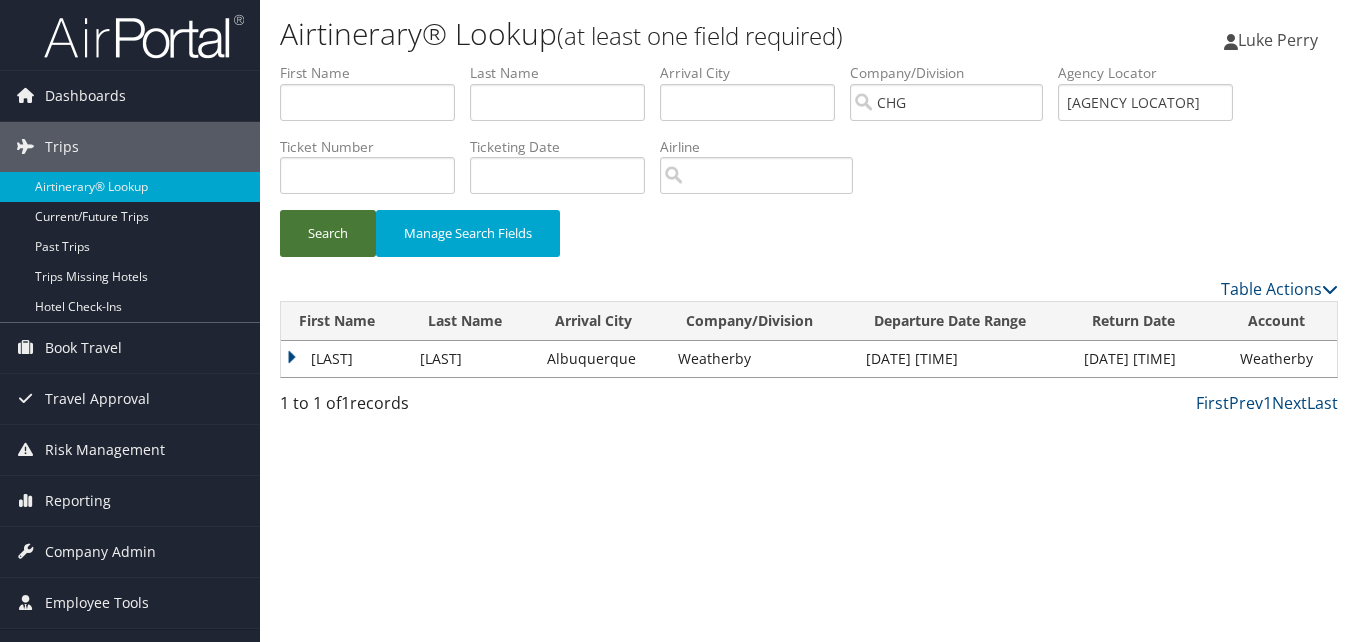 click on "Search" at bounding box center [328, 233] 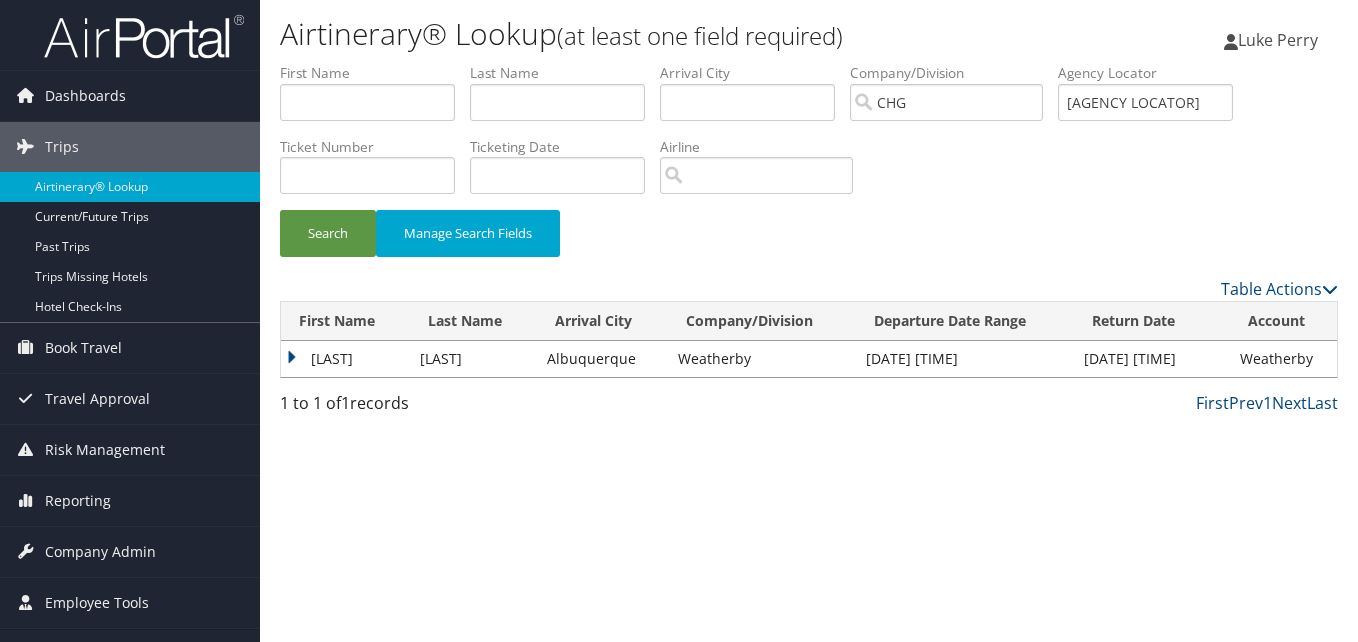 click on "Tedman" at bounding box center [345, 359] 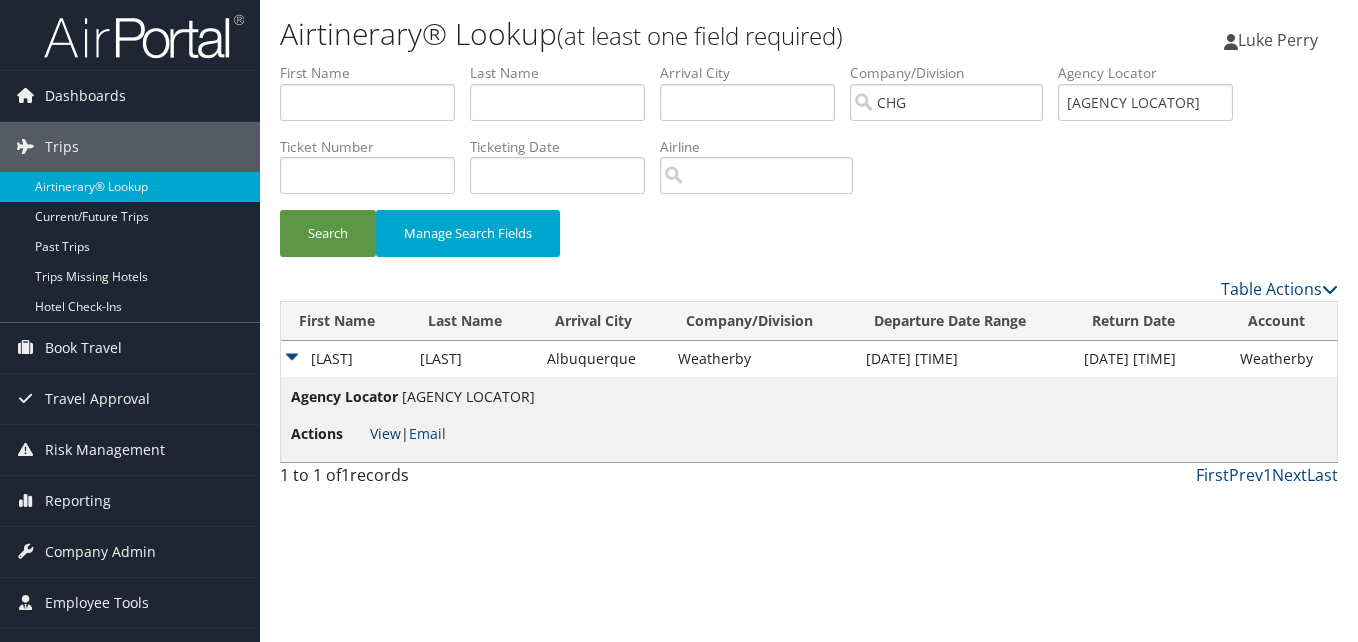 click on "View" at bounding box center [385, 433] 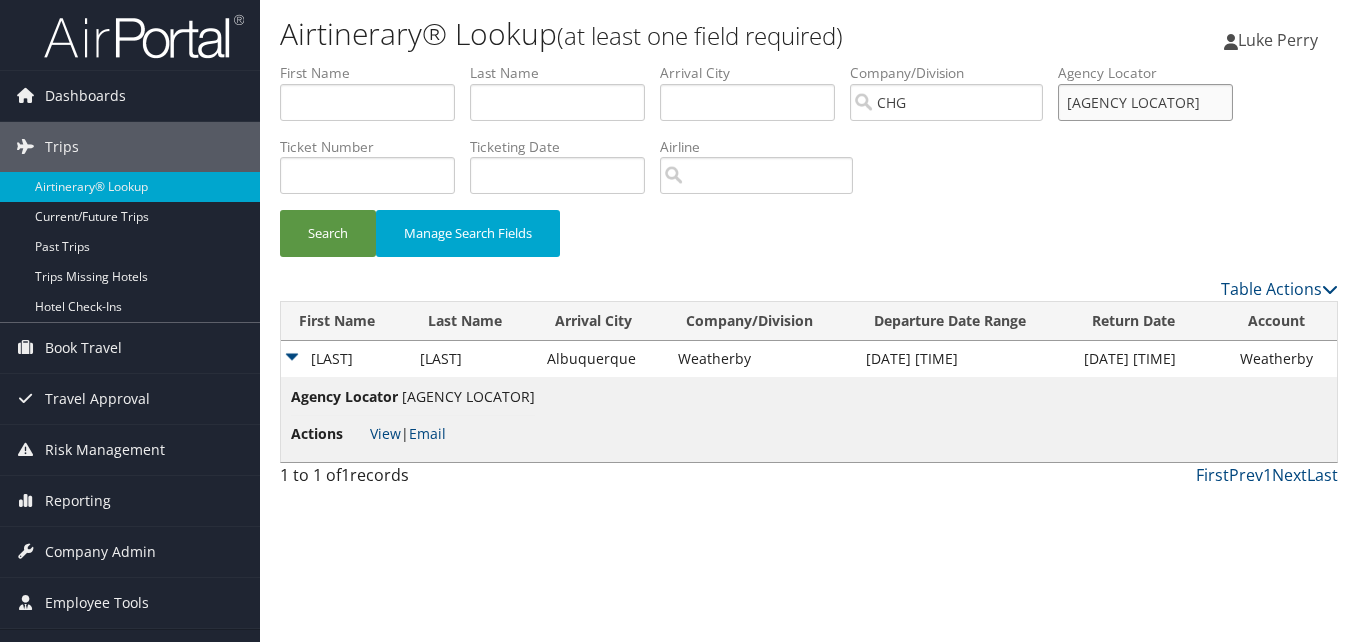 click on "First Name Last Name Departure City Arrival City Company/Division CHG Airport/City Code Departure Date Range Agency Locator OQPFBL Ticket Number Ticketing Date Invoice Number Flight Number Agent Name Air Confirmation Hotel Confirmation Credit Card - Last 4 Digits Airline Car Rental Chain Hotel Chain Rail Vendor Authorization Billable Client Code Cost Center Department Explanation Manager ID Project Purpose Region Traveler ID" at bounding box center (809, 63) 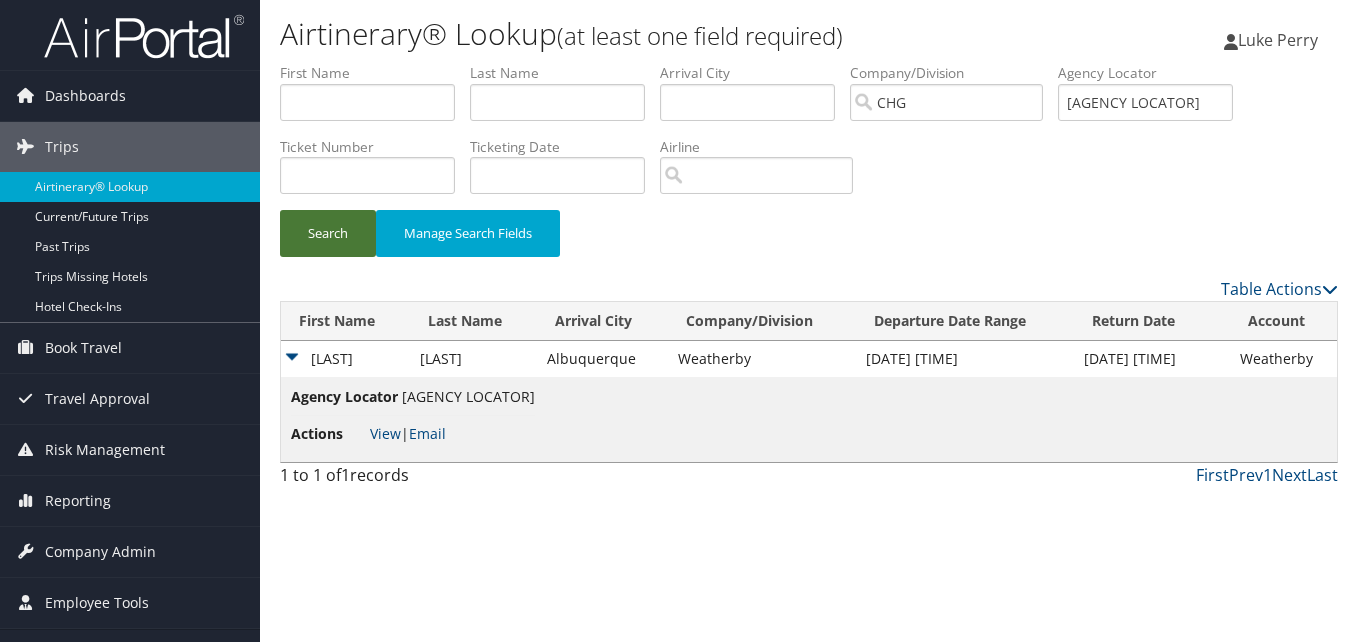 click on "Search" at bounding box center [328, 233] 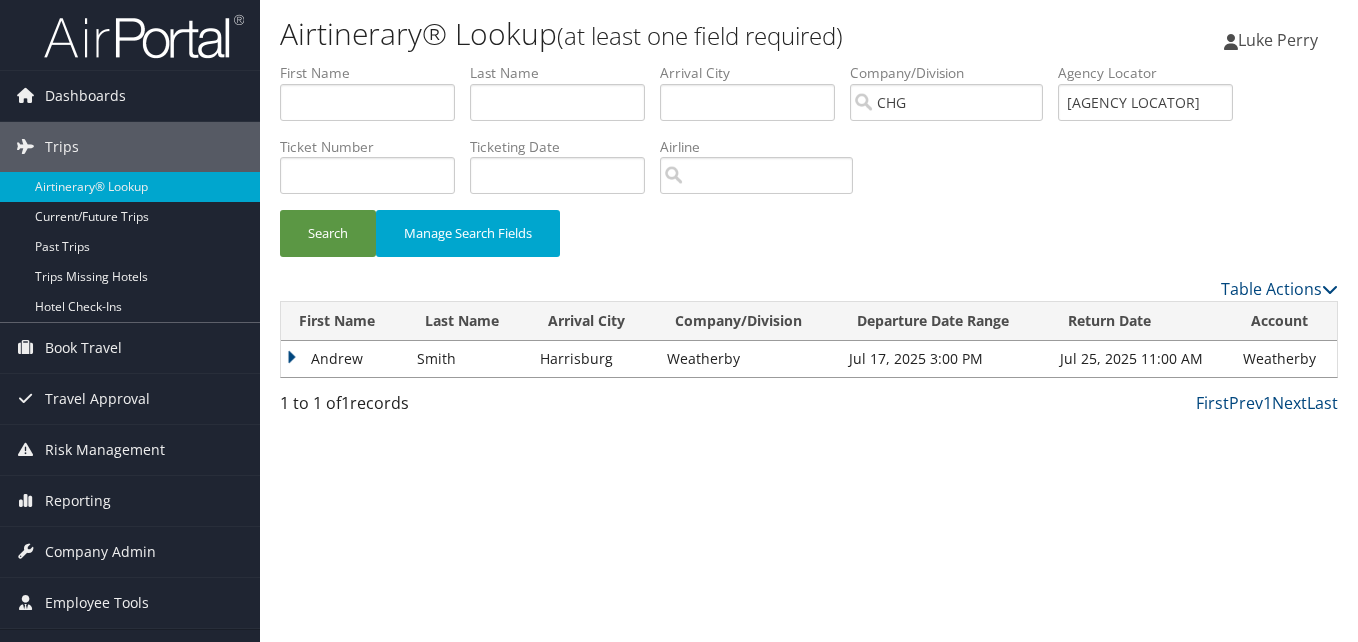 drag, startPoint x: 289, startPoint y: 364, endPoint x: 305, endPoint y: 365, distance: 16.03122 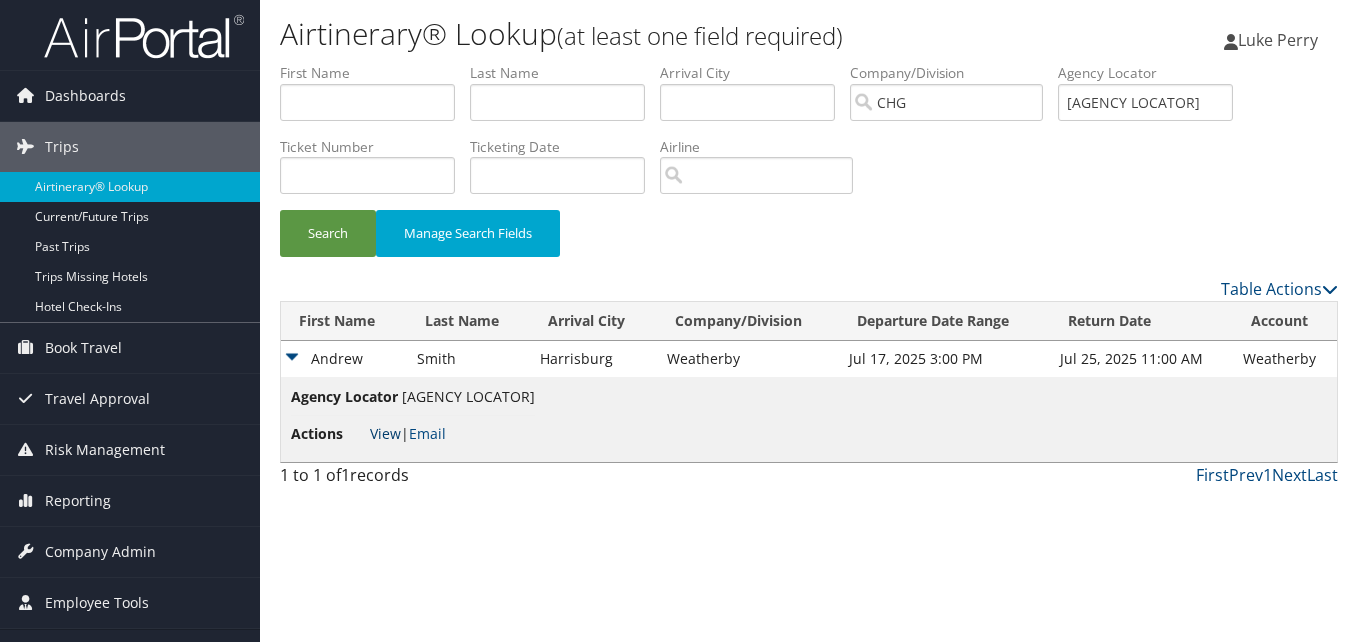 click on "View" at bounding box center (385, 433) 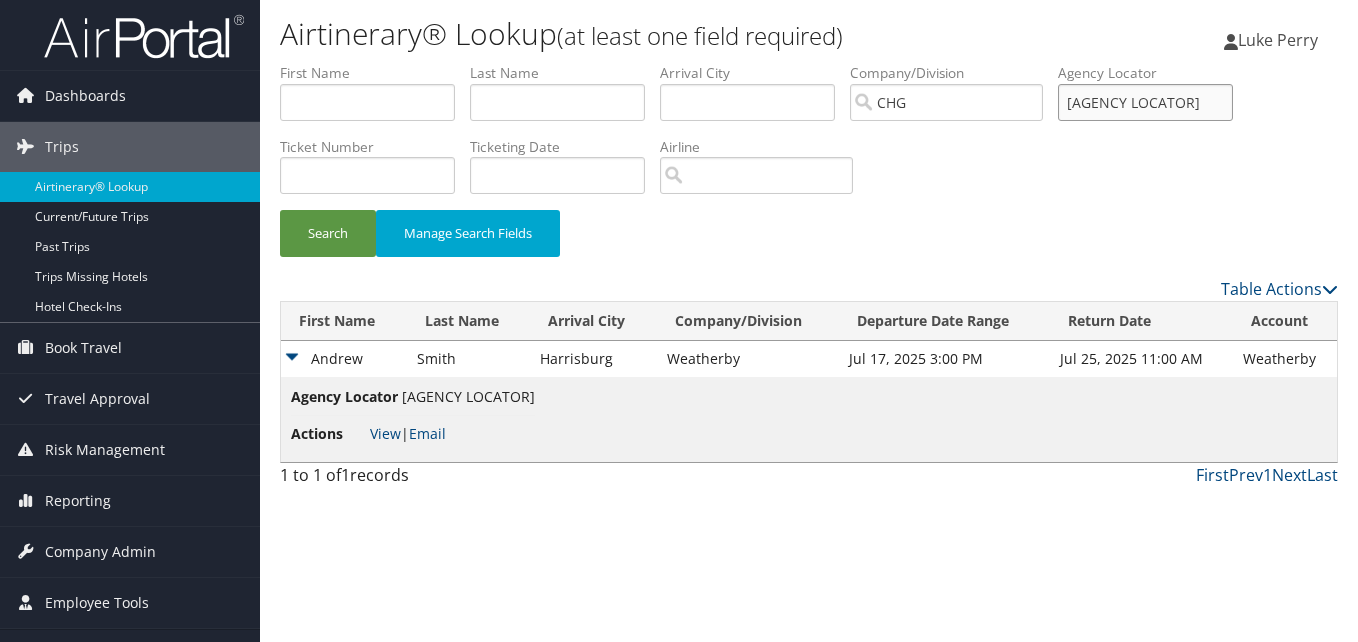 drag, startPoint x: 1153, startPoint y: 117, endPoint x: 1064, endPoint y: 128, distance: 89.6772 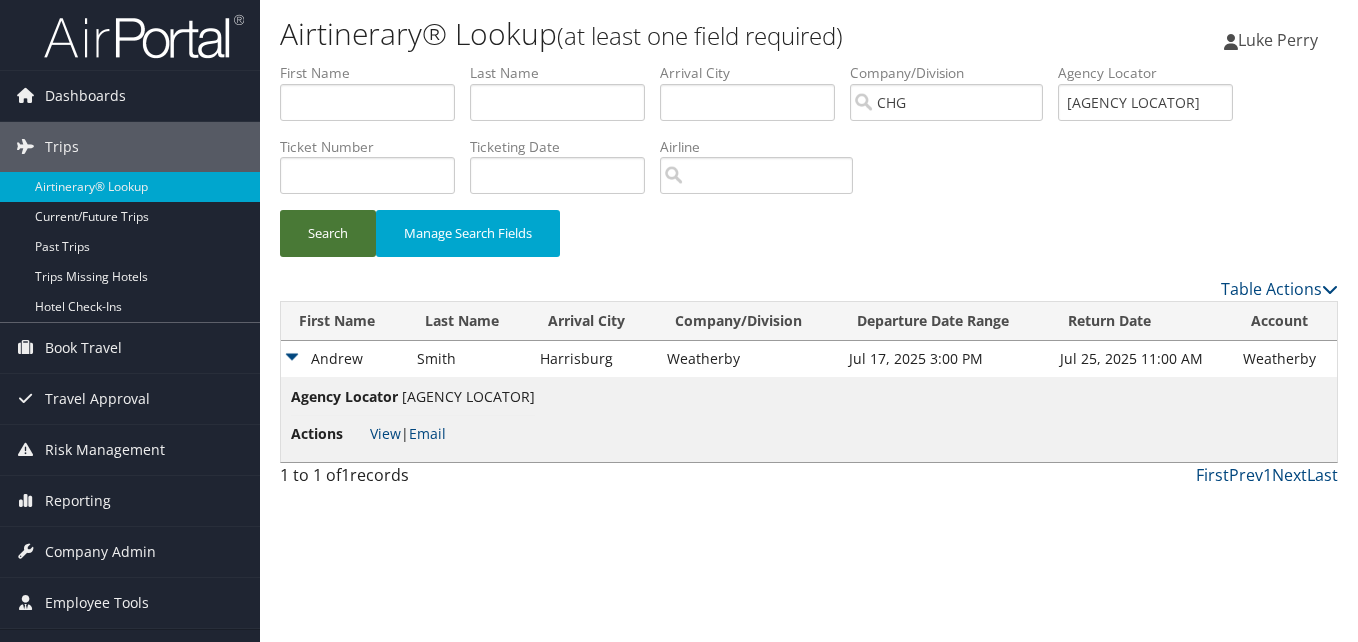 click on "Search" at bounding box center (328, 233) 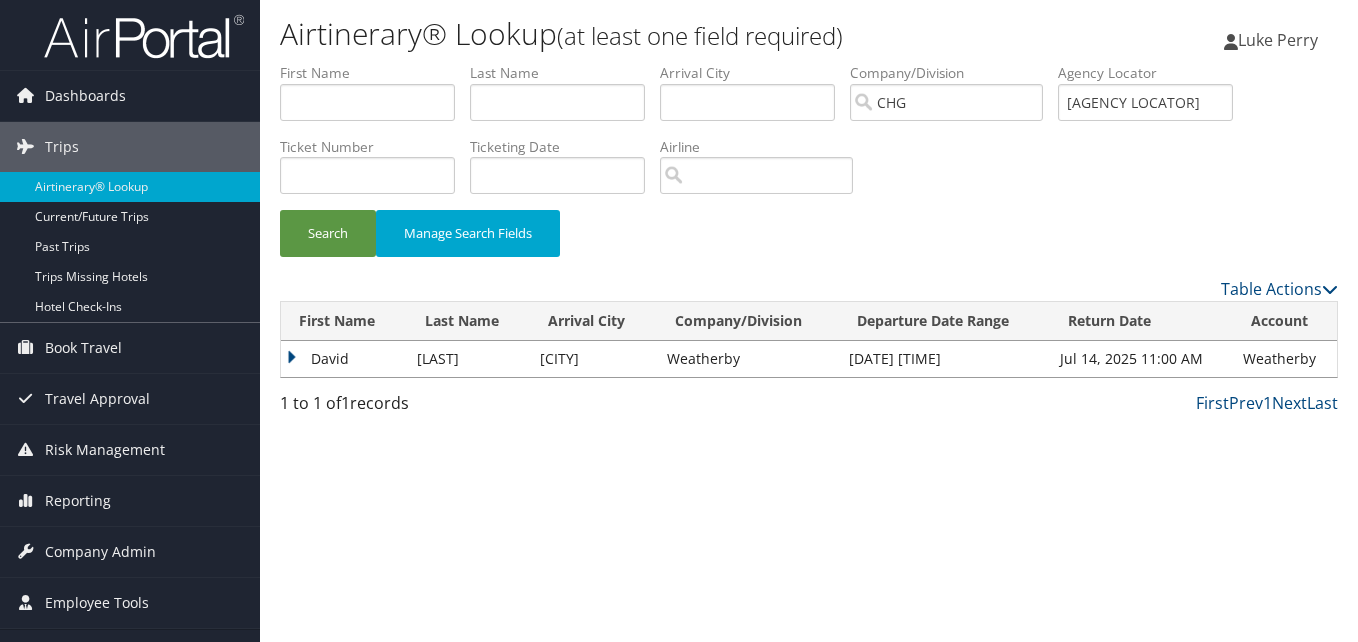 click on "David" at bounding box center (344, 359) 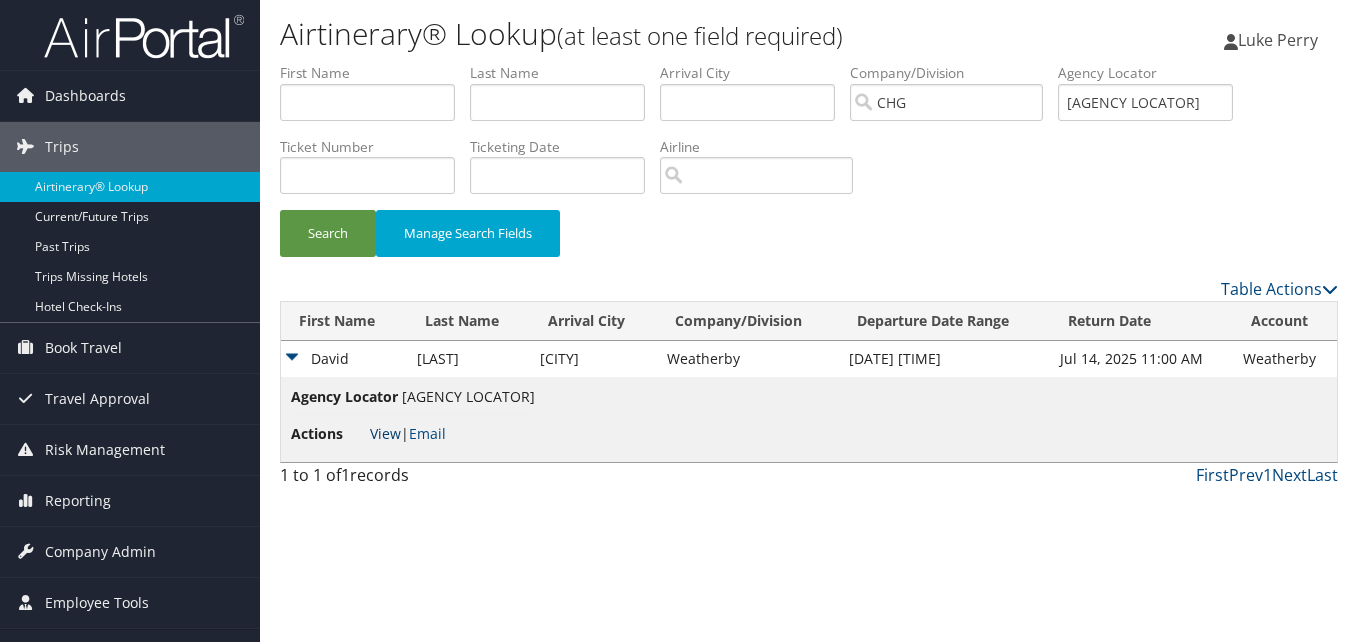 click on "View" at bounding box center [385, 433] 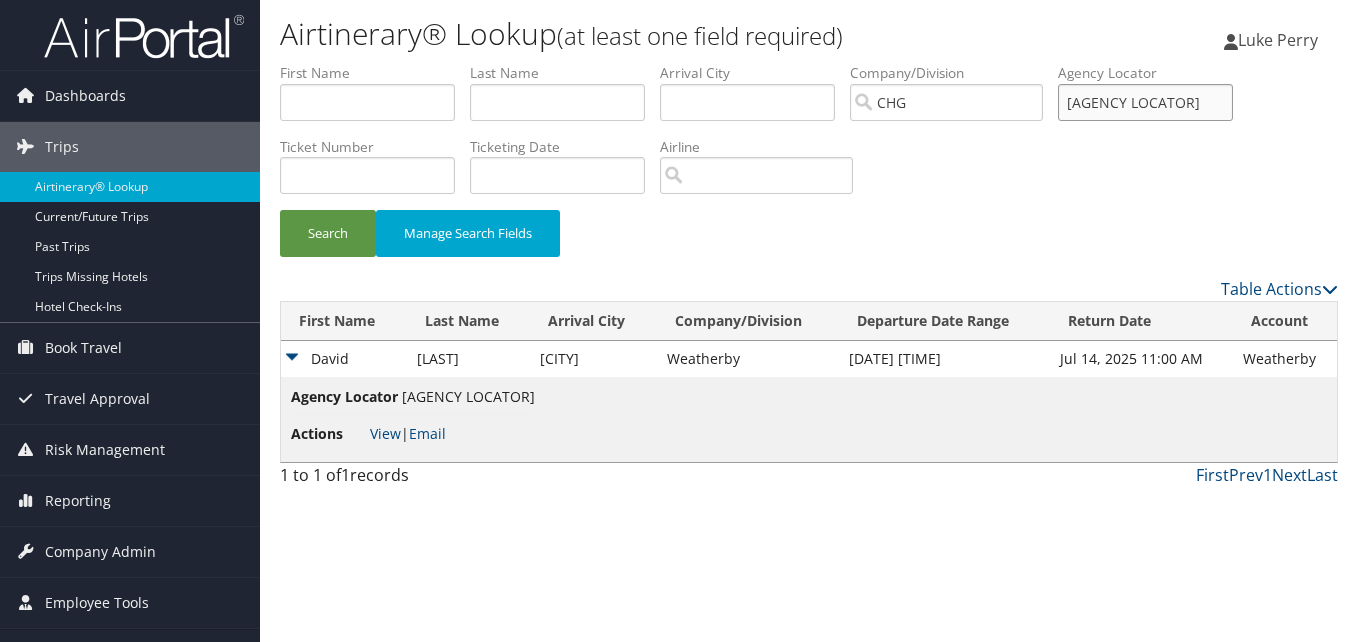 paste on "AFFUPT" 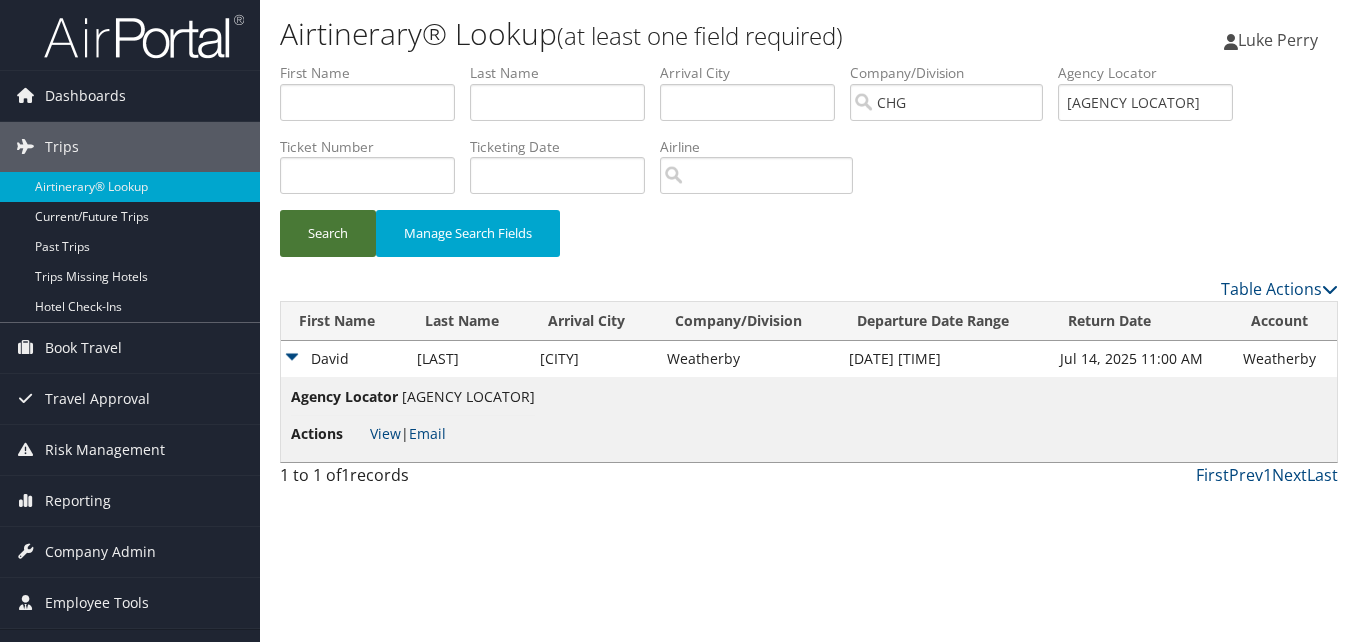click on "Search" at bounding box center (328, 233) 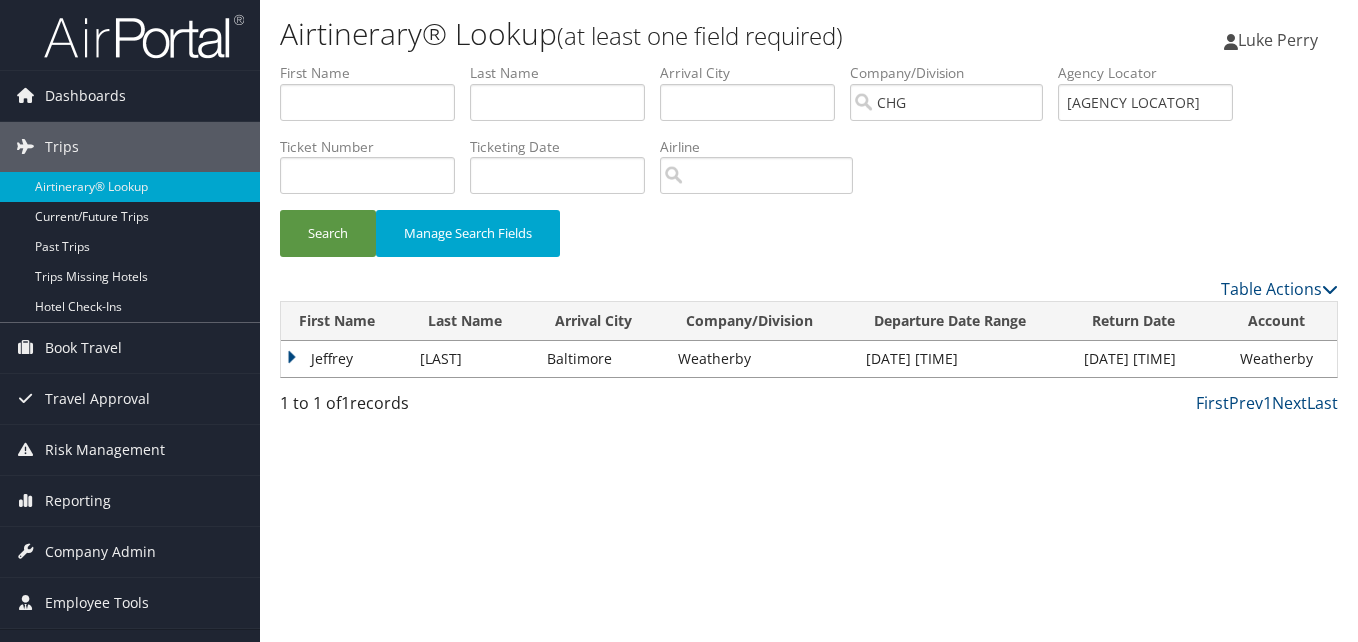 click on "Jeffrey" at bounding box center (345, 359) 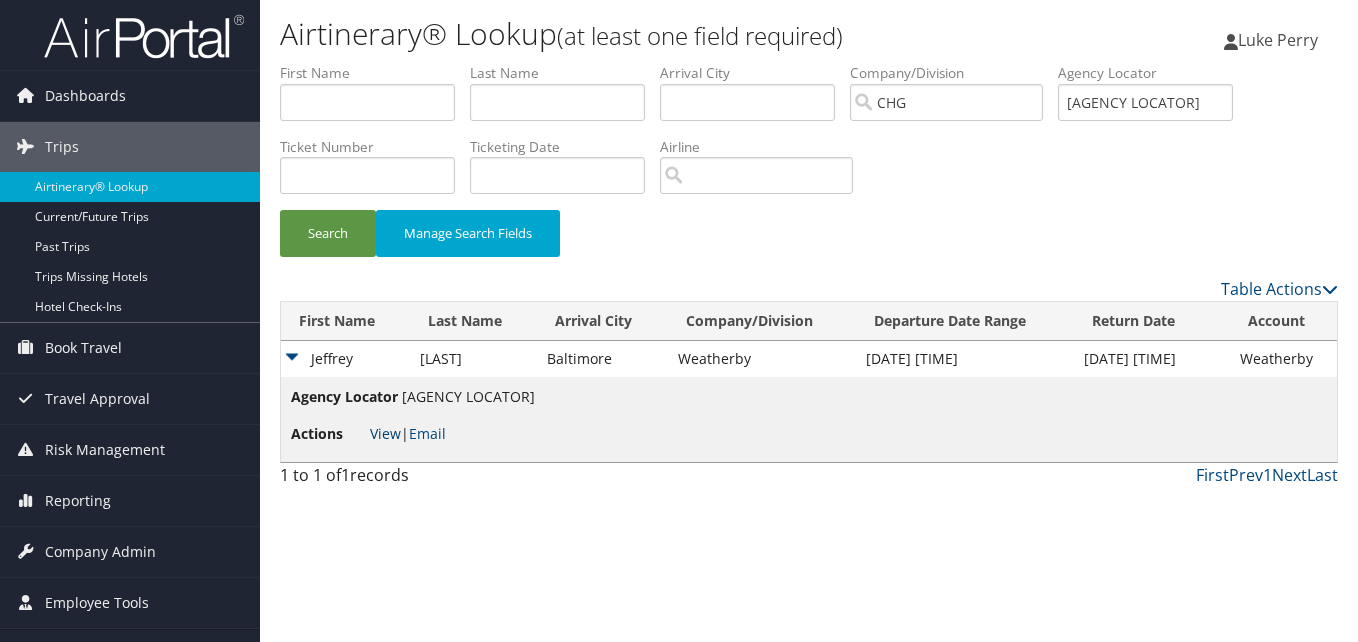 click on "View" at bounding box center [385, 433] 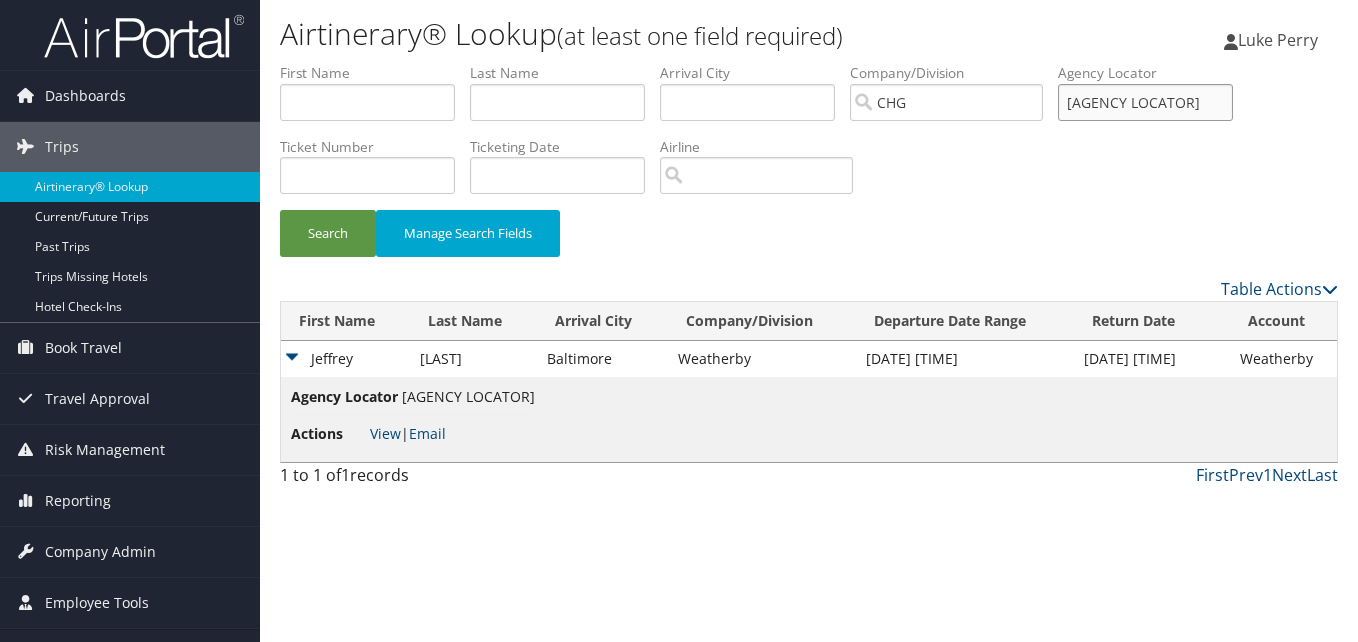 drag, startPoint x: 1136, startPoint y: 111, endPoint x: 1041, endPoint y: 111, distance: 95 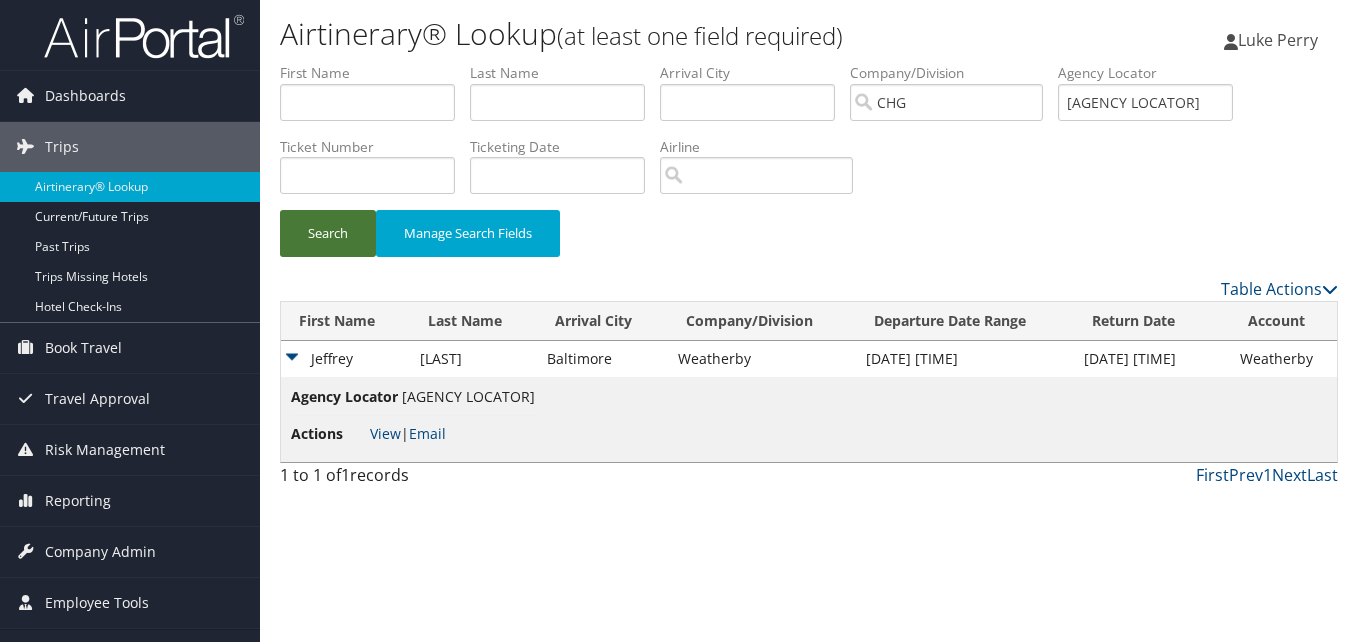 click on "Search" at bounding box center (328, 233) 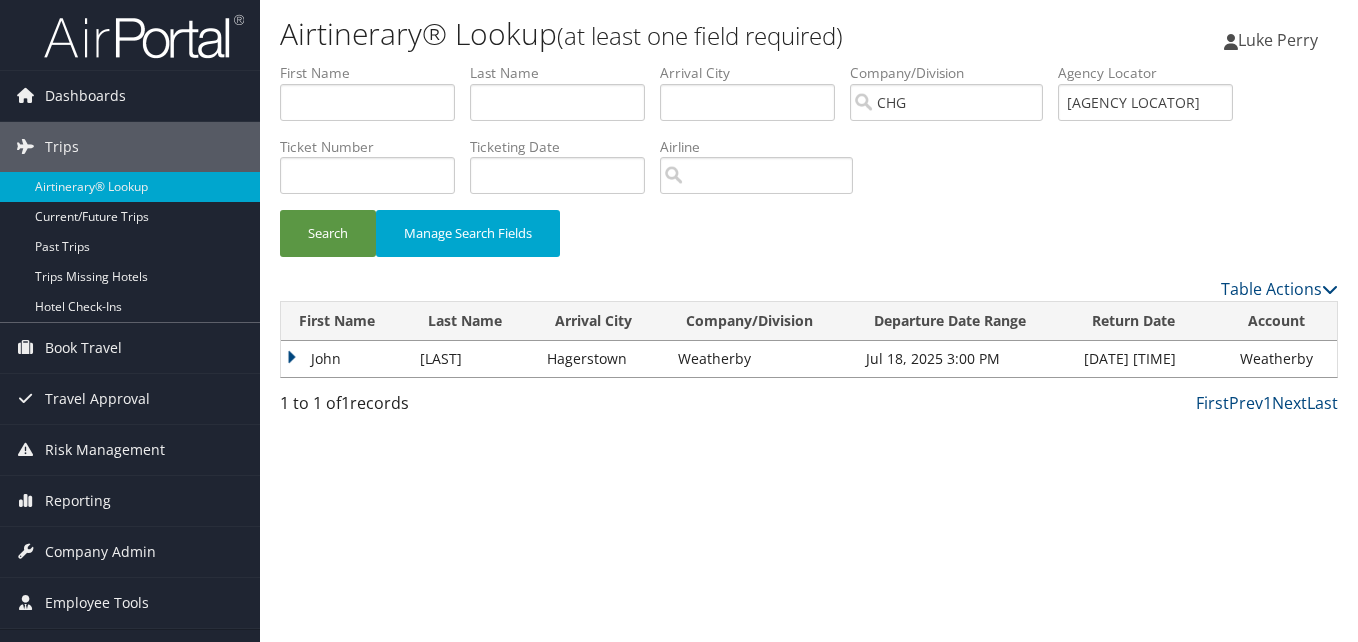 click on "John" at bounding box center [345, 359] 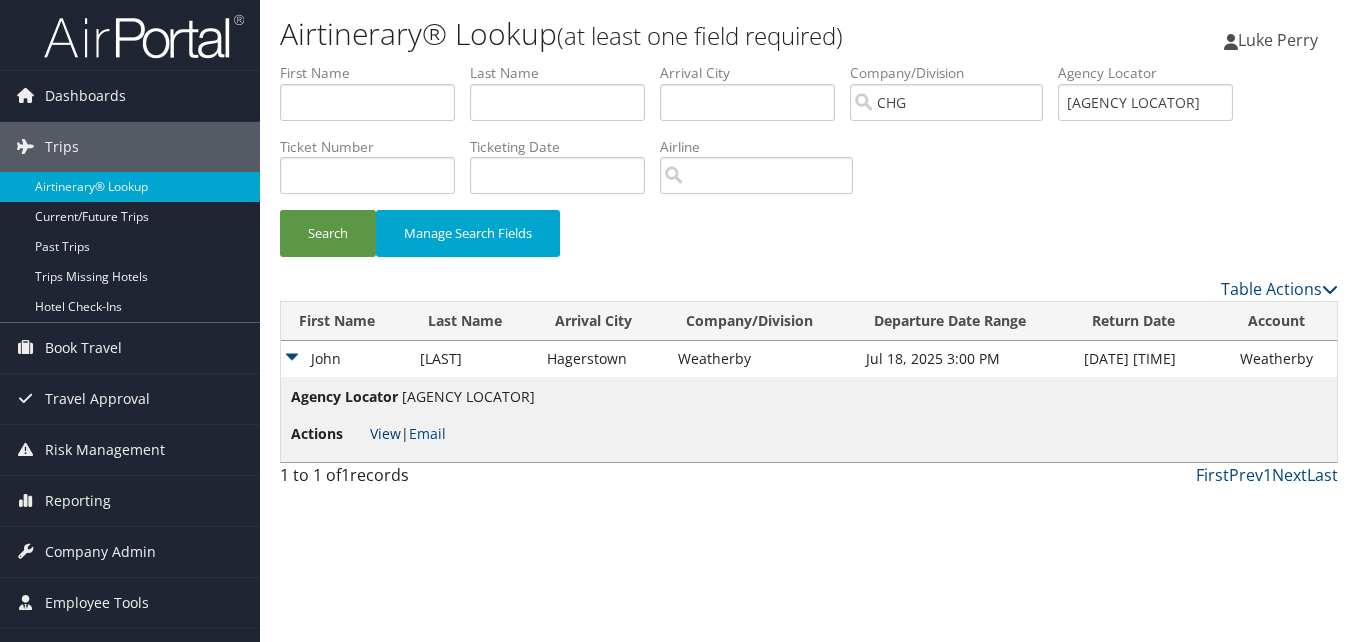 click on "View" at bounding box center (385, 433) 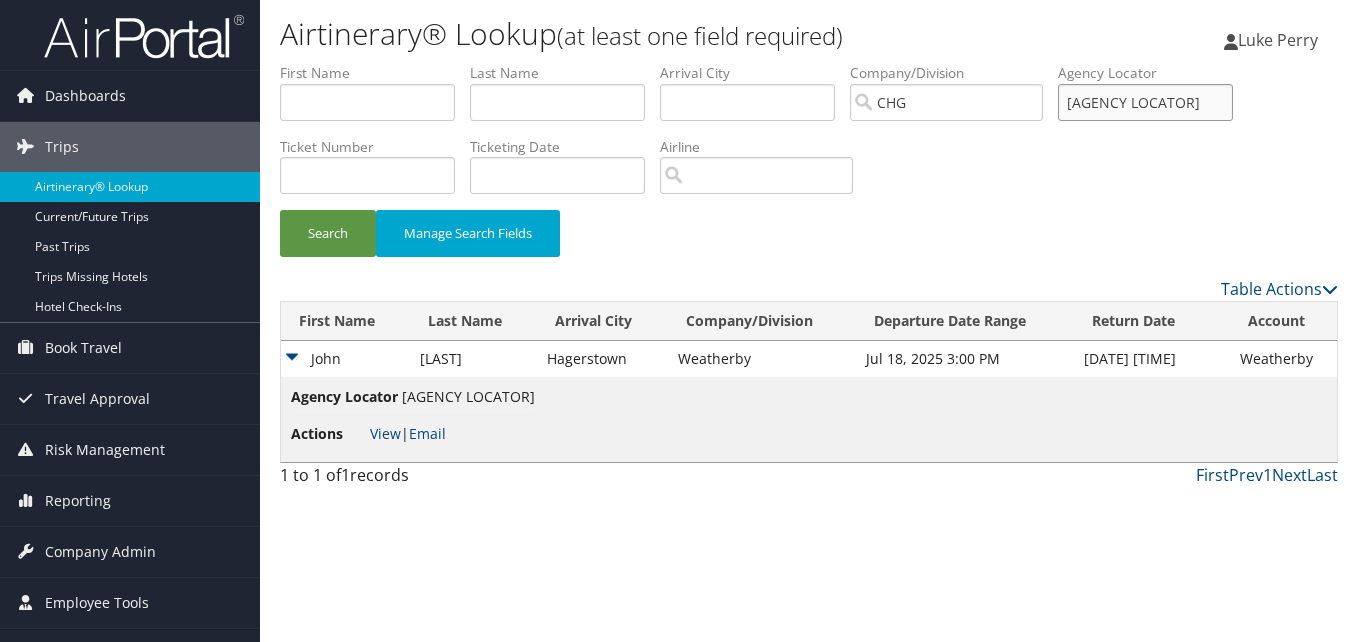 drag, startPoint x: 1022, startPoint y: 79, endPoint x: 1091, endPoint y: 161, distance: 107.16809 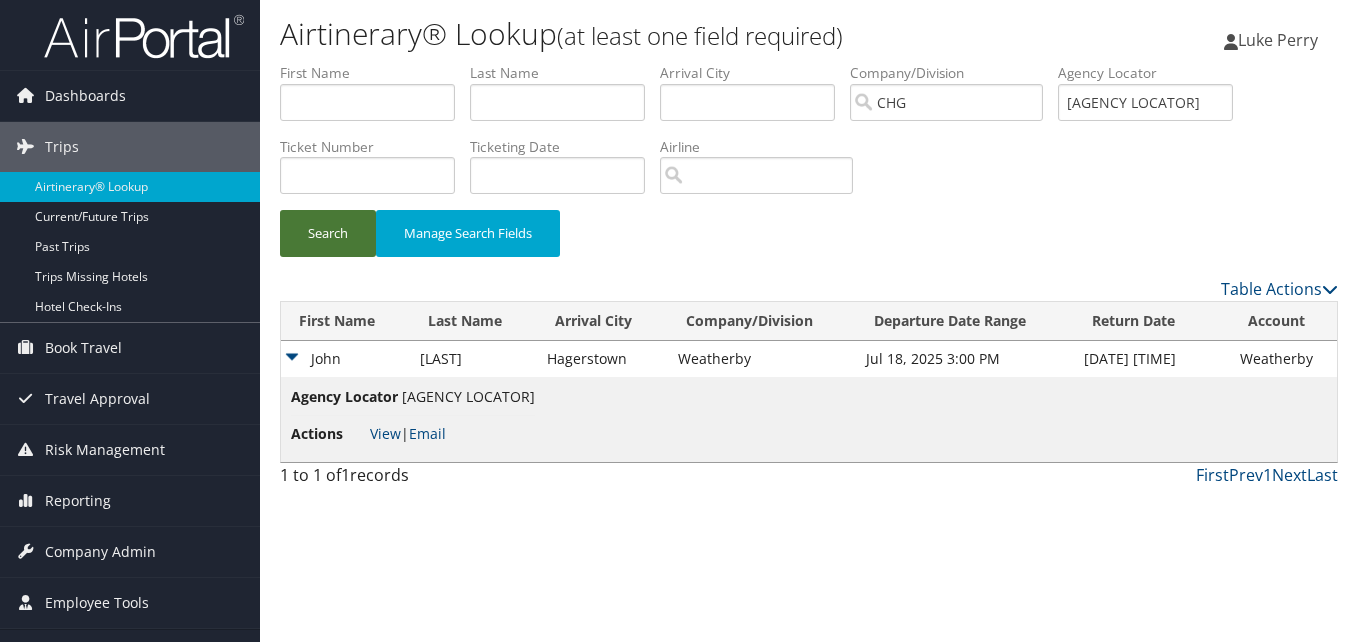 click on "Search" at bounding box center (328, 233) 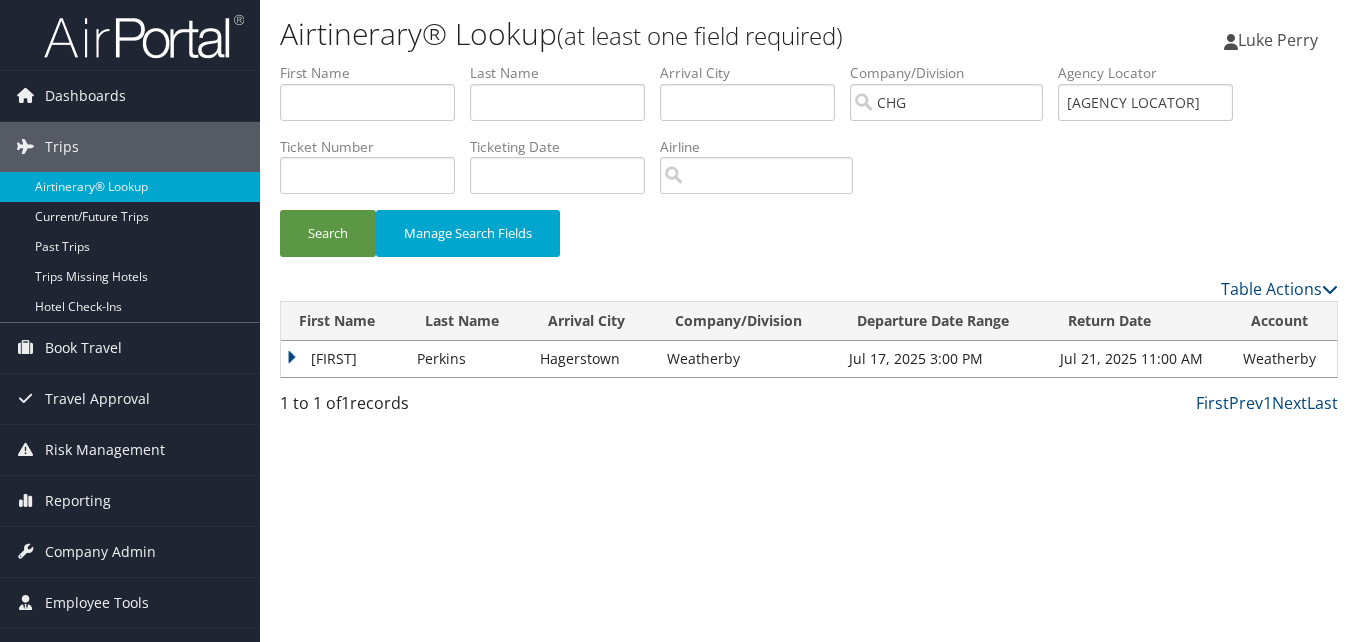 click on "Justin" at bounding box center [344, 359] 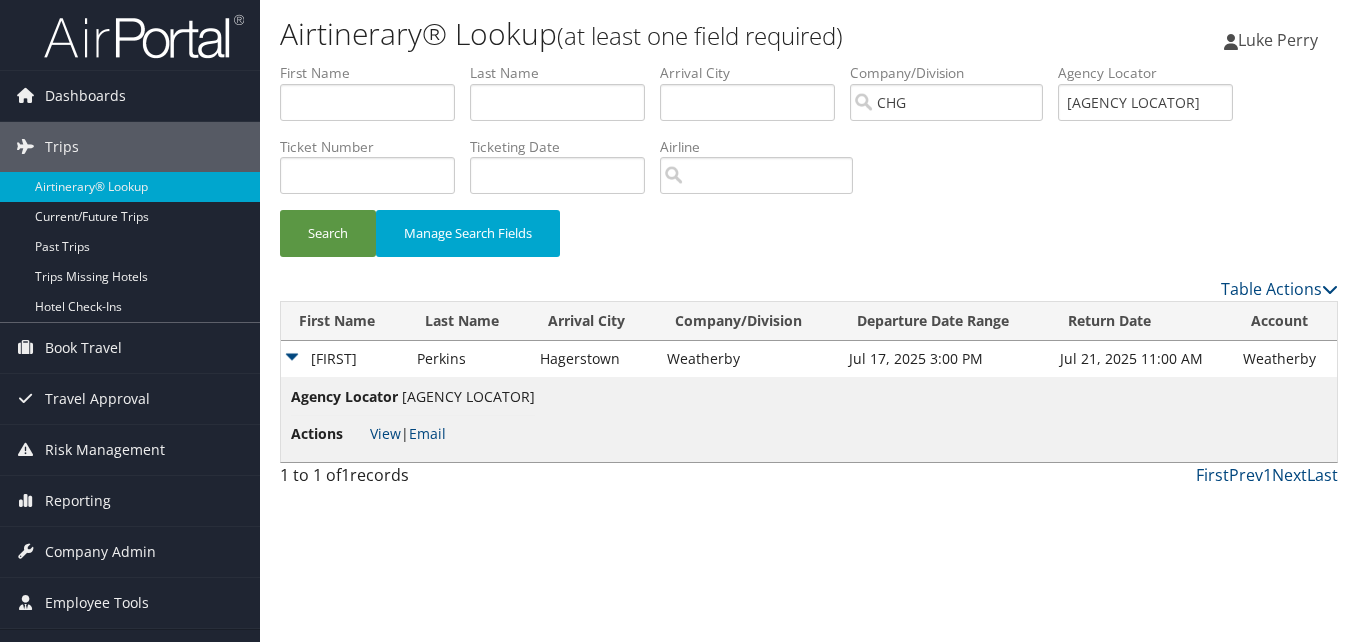 click on "View  |  Email" at bounding box center [408, 433] 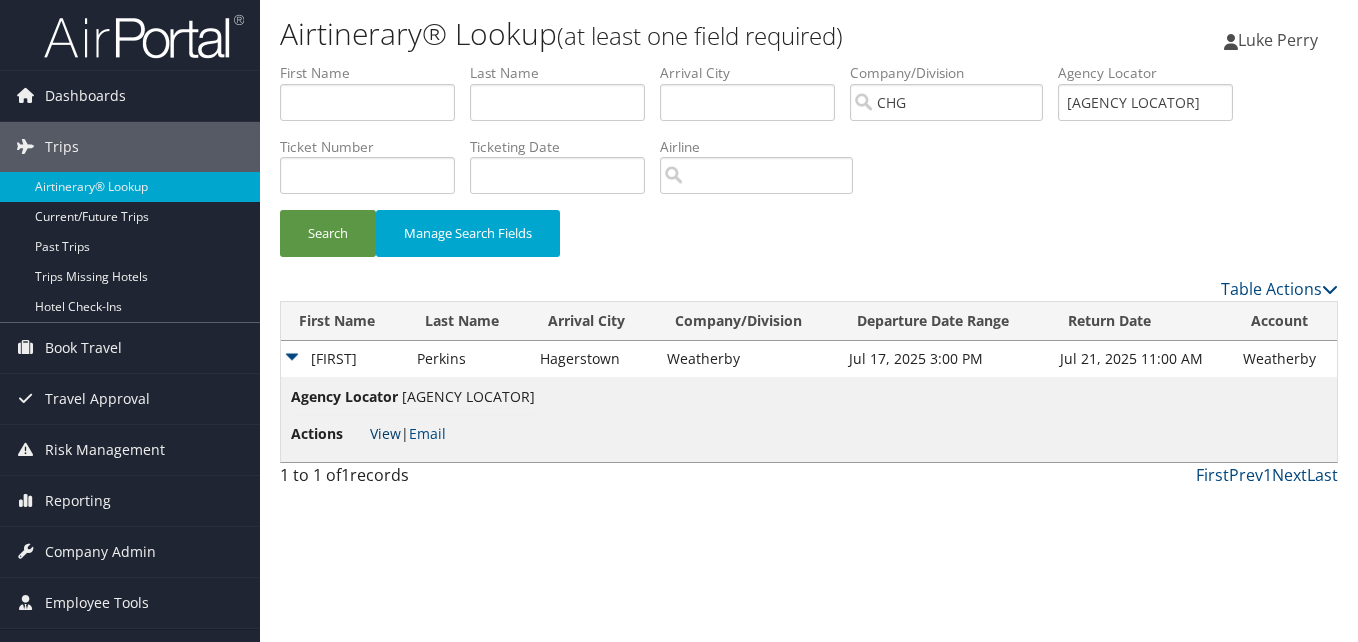 click on "View" at bounding box center (385, 433) 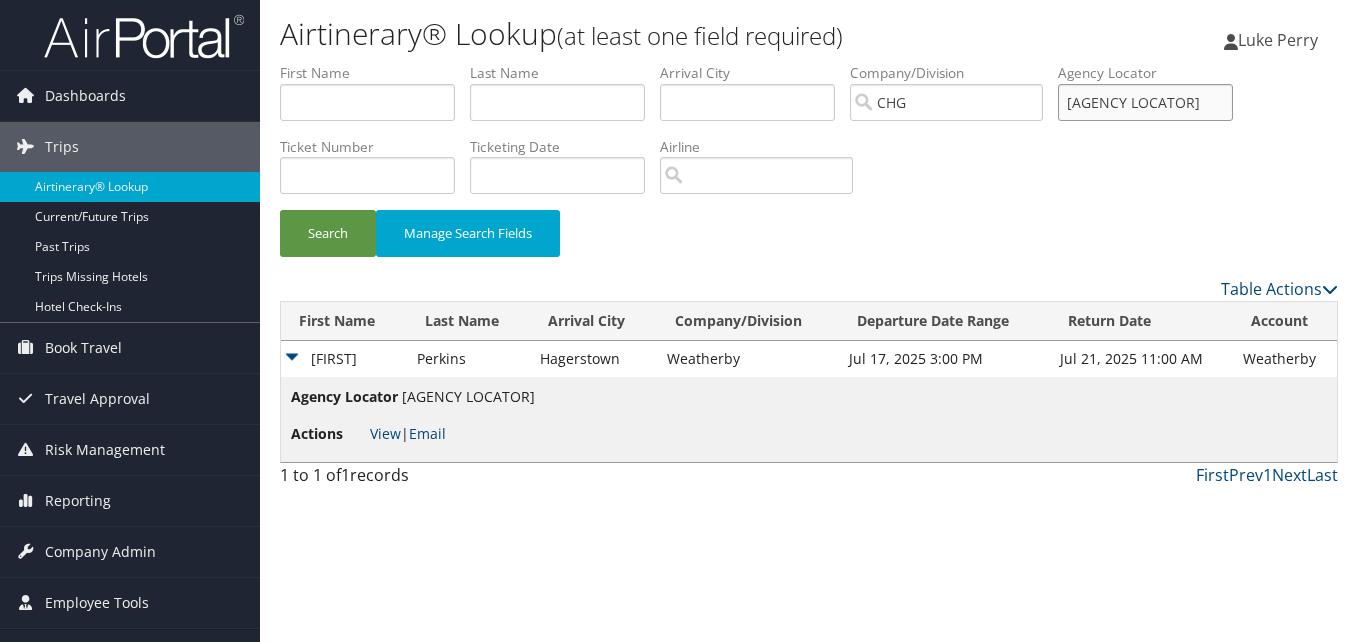 drag, startPoint x: 1080, startPoint y: 98, endPoint x: 1045, endPoint y: 99, distance: 35.014282 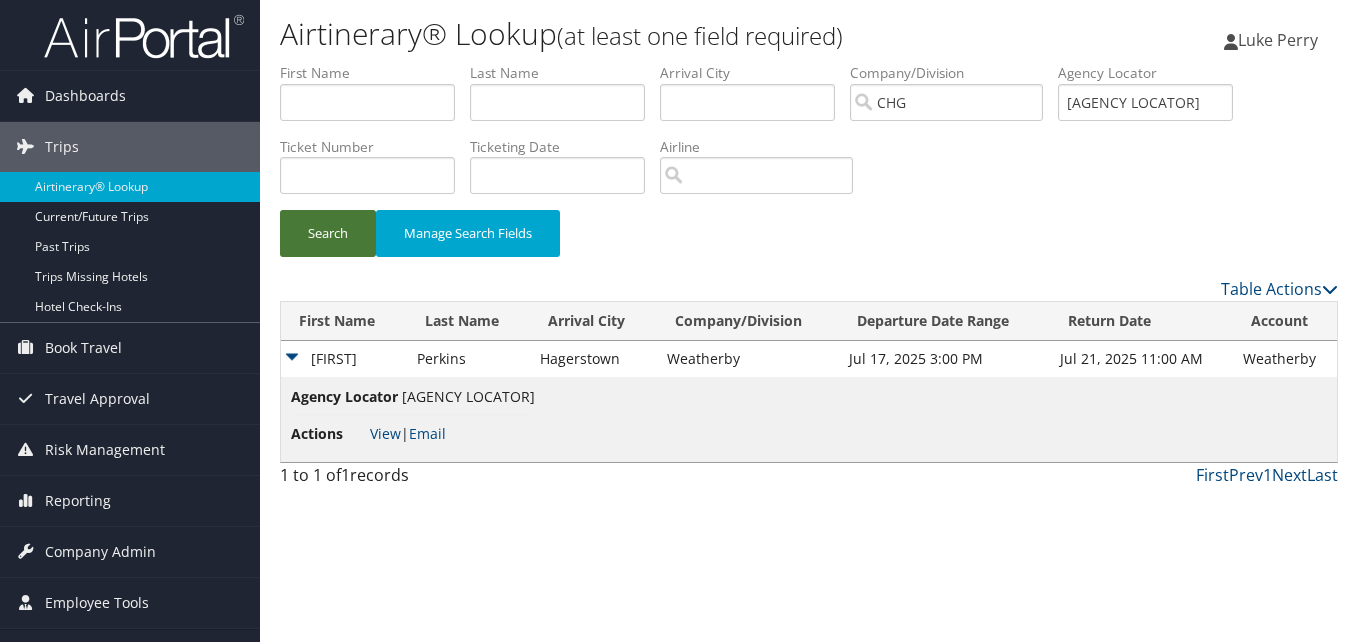 click on "Search" at bounding box center [328, 233] 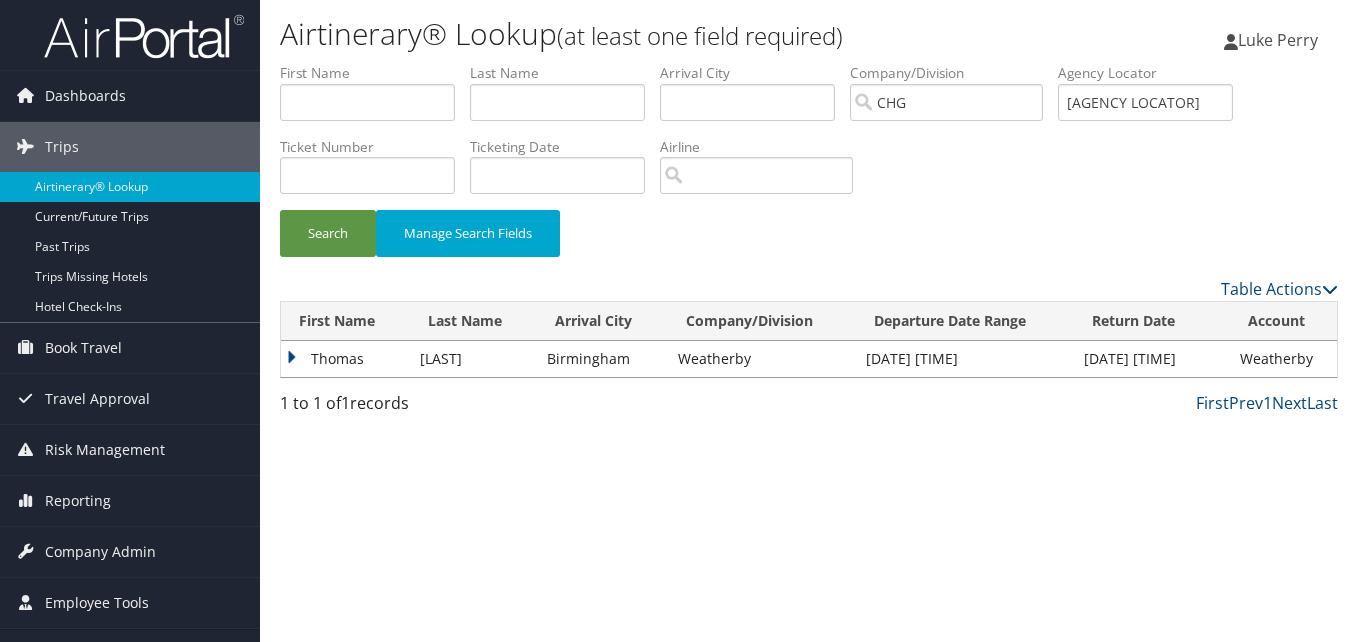 click on "Thomas" at bounding box center (345, 359) 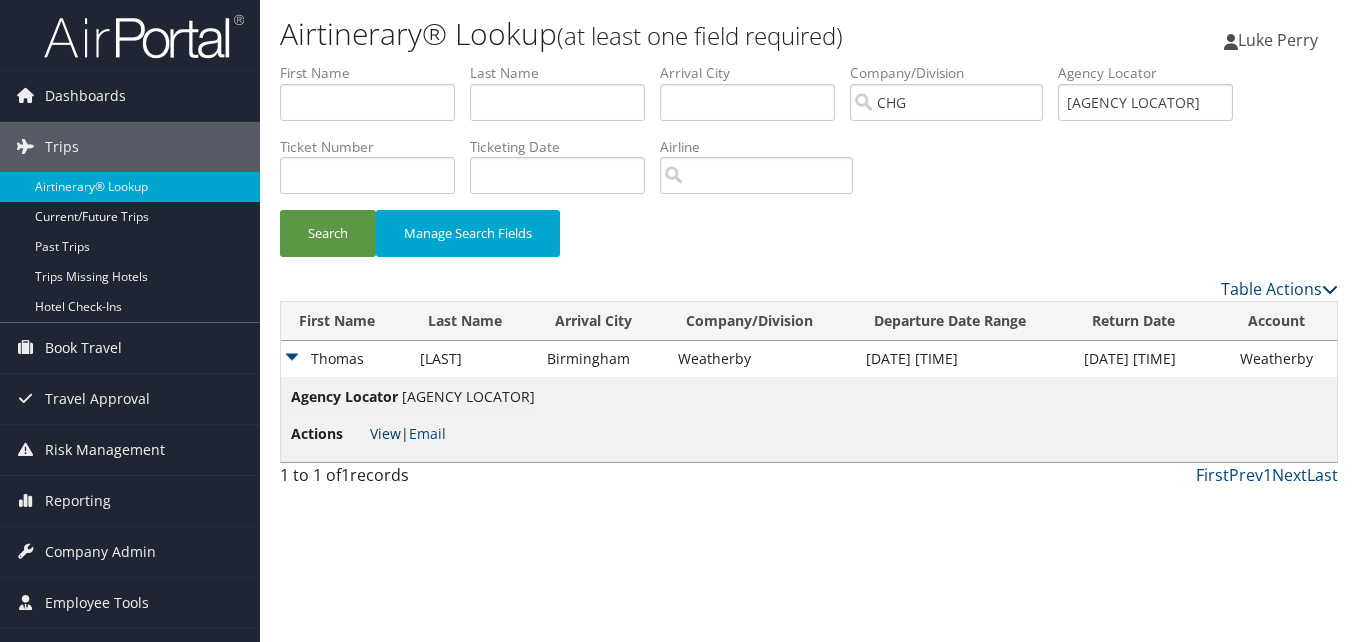 click on "View  |  Email" at bounding box center [408, 433] 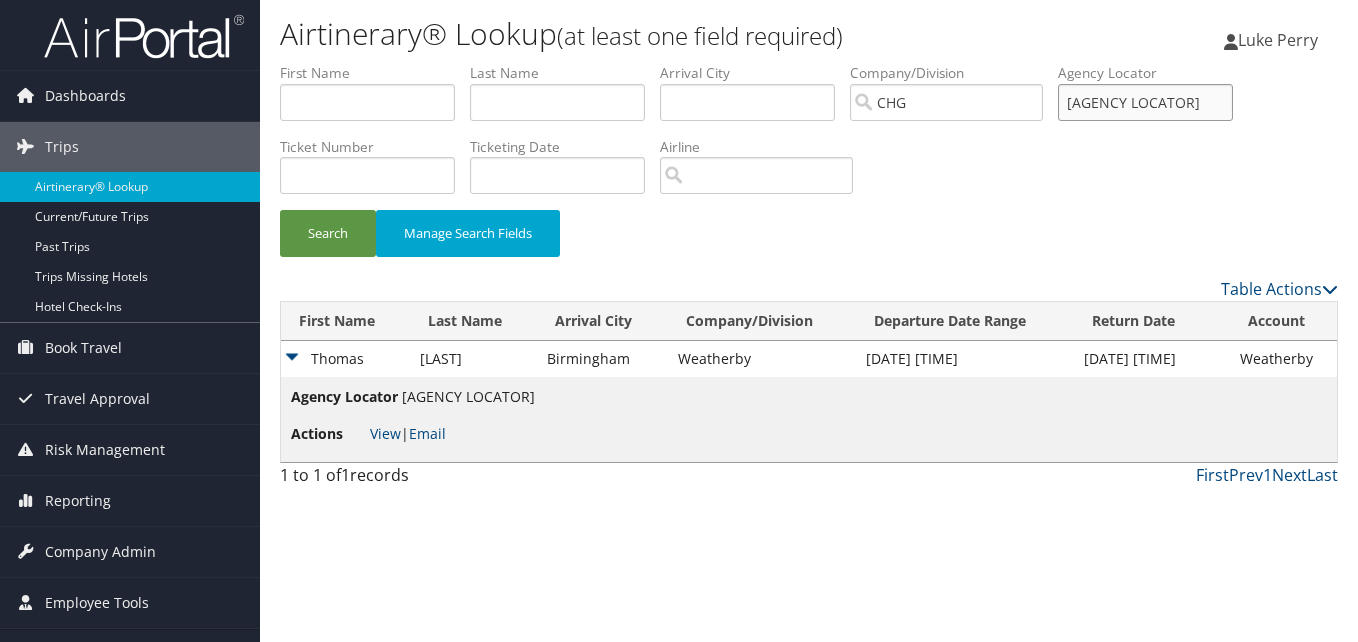 drag, startPoint x: 1163, startPoint y: 102, endPoint x: 1031, endPoint y: 100, distance: 132.01515 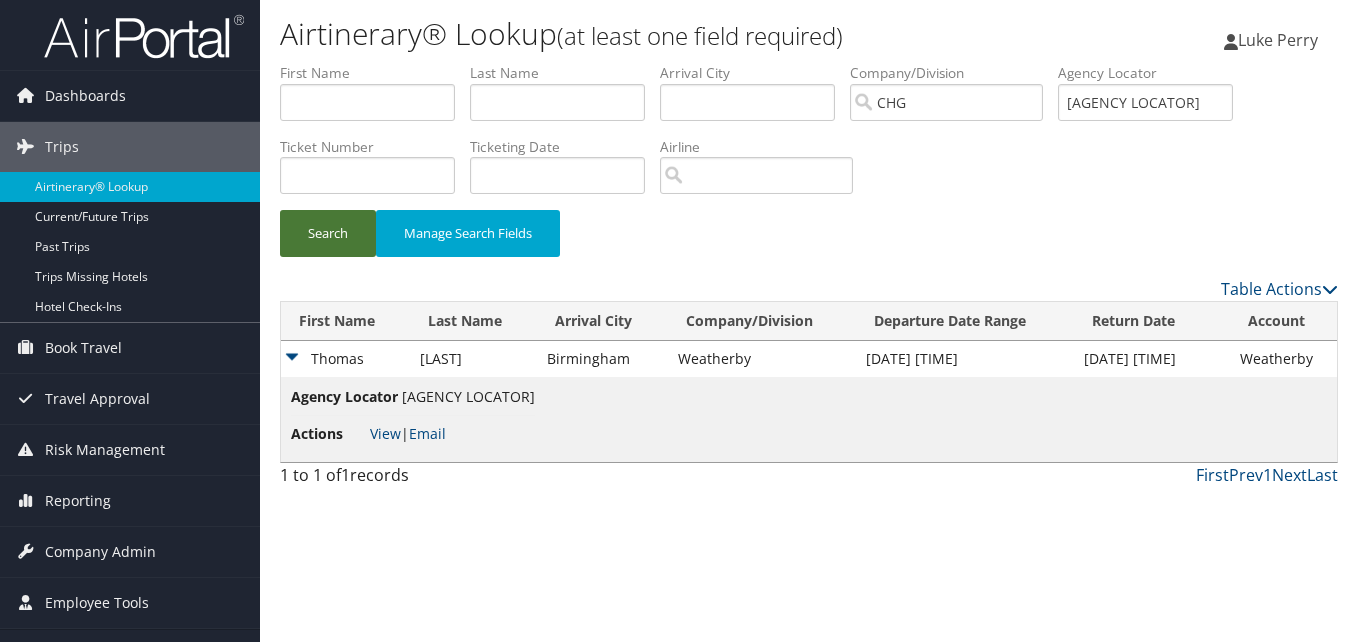 click on "Search" at bounding box center [328, 233] 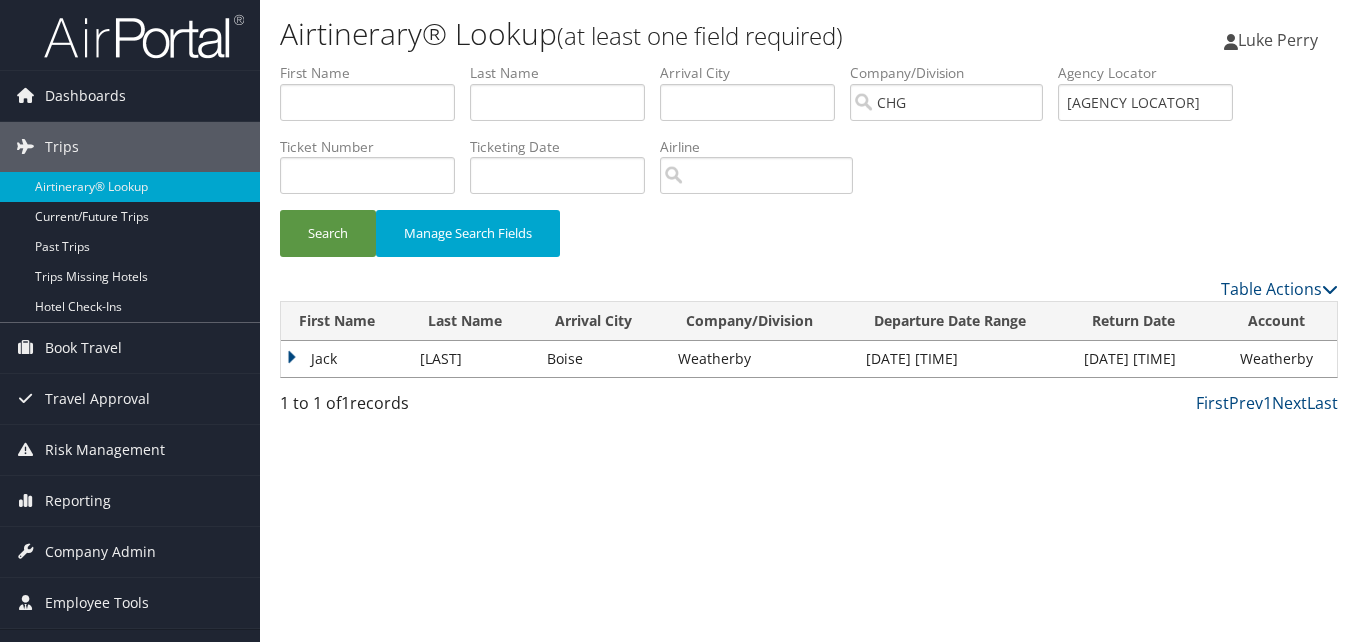 click on "Jack" at bounding box center [345, 359] 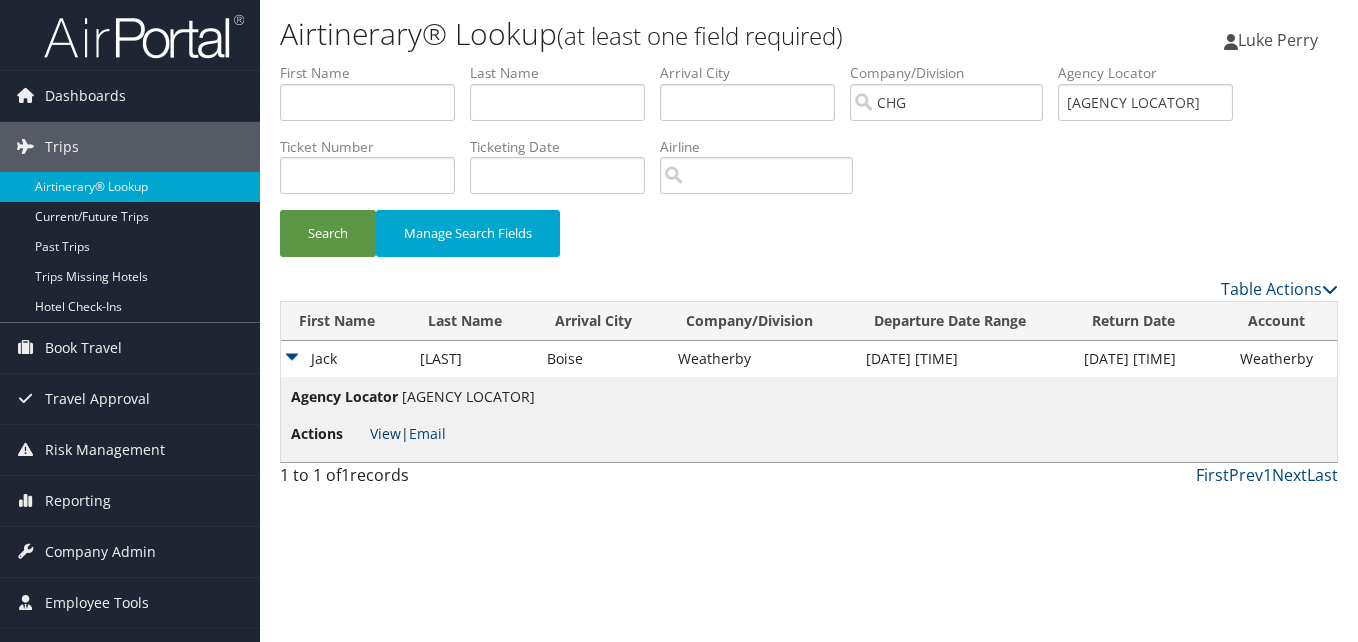 click on "View" at bounding box center (385, 433) 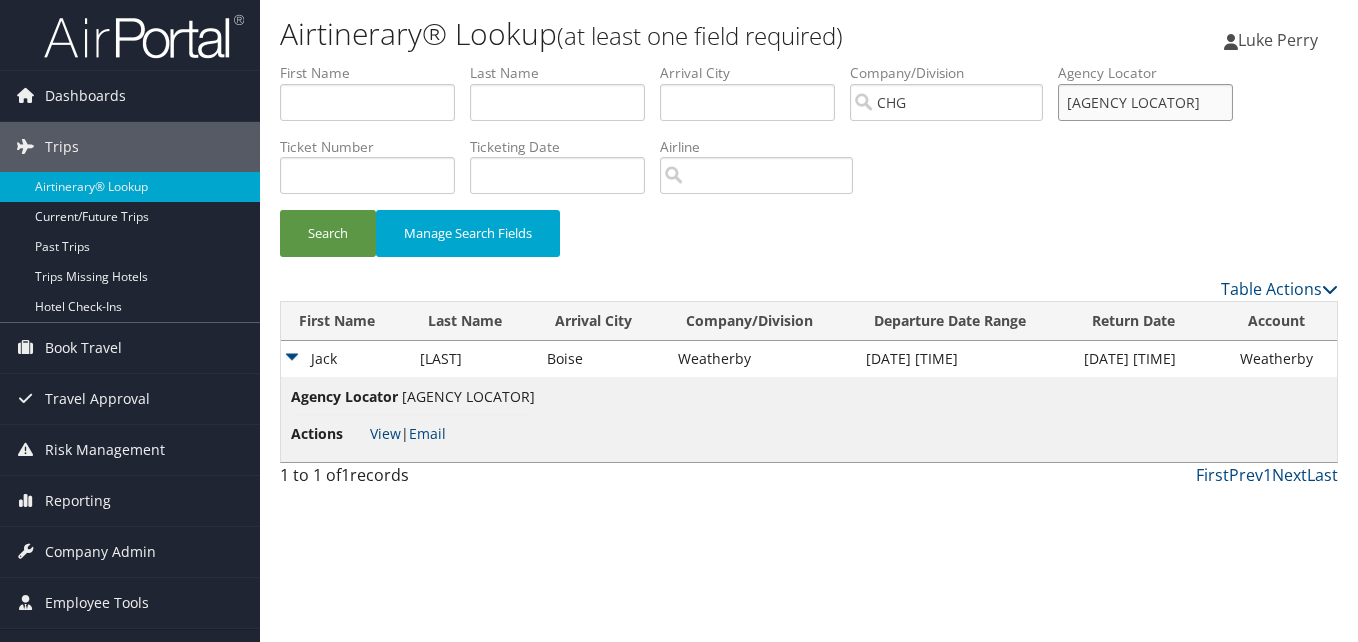 click on "First Name Last Name Departure City Arrival City Company/Division CHG Airport/City Code Departure Date Range Agency Locator SUPEZW Ticket Number Ticketing Date Invoice Number Flight Number Agent Name Air Confirmation Hotel Confirmation Credit Card - Last 4 Digits Airline Car Rental Chain Hotel Chain Rail Vendor Authorization Billable Client Code Cost Center Department Explanation Manager ID Project Purpose Region Traveler ID" at bounding box center (809, 63) 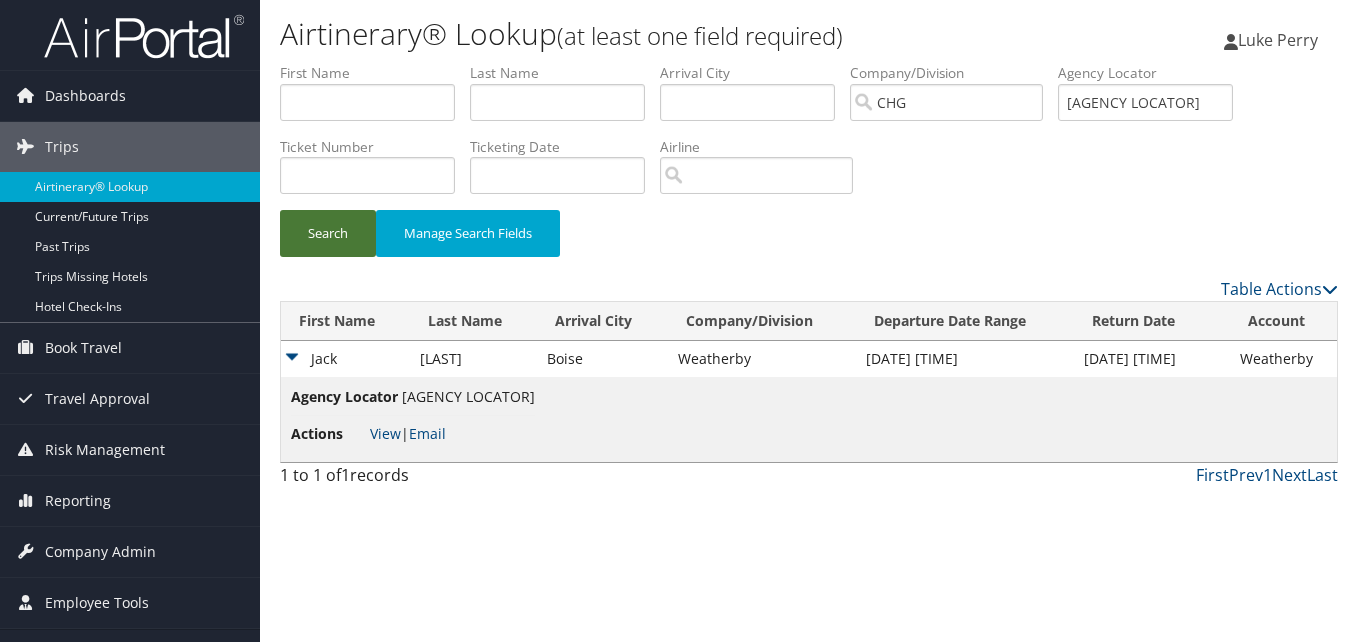 click on "Search" at bounding box center (328, 233) 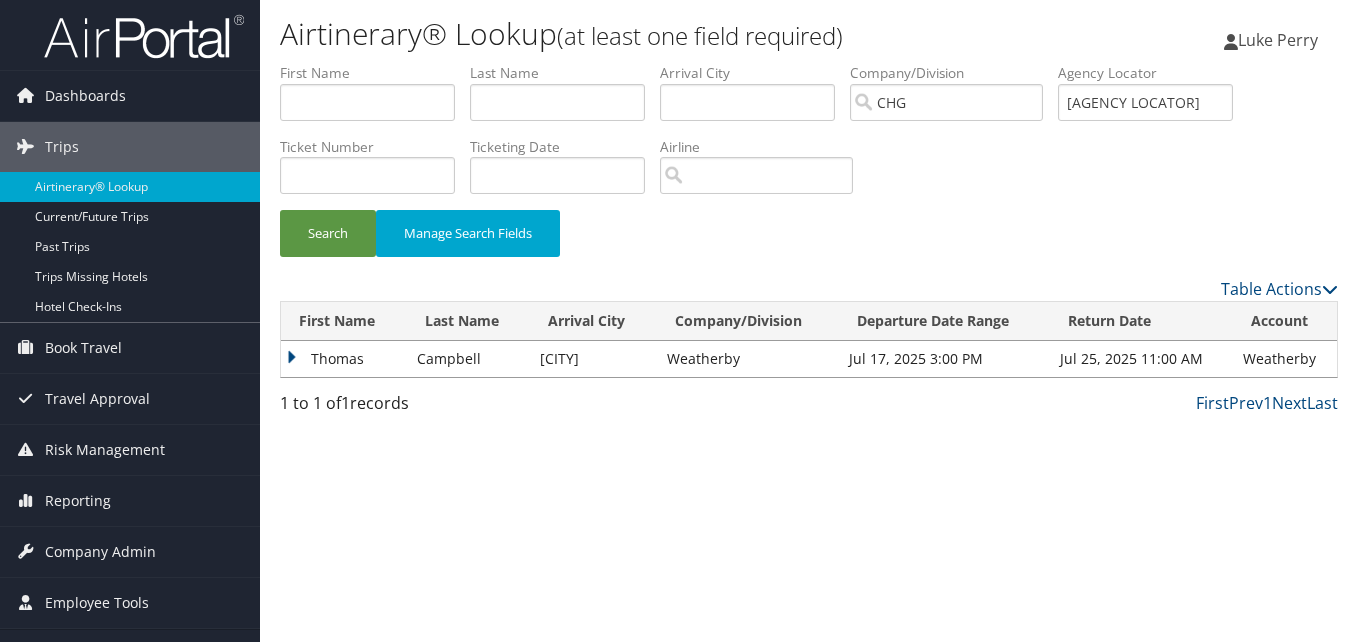 click on "Thomas" at bounding box center (344, 359) 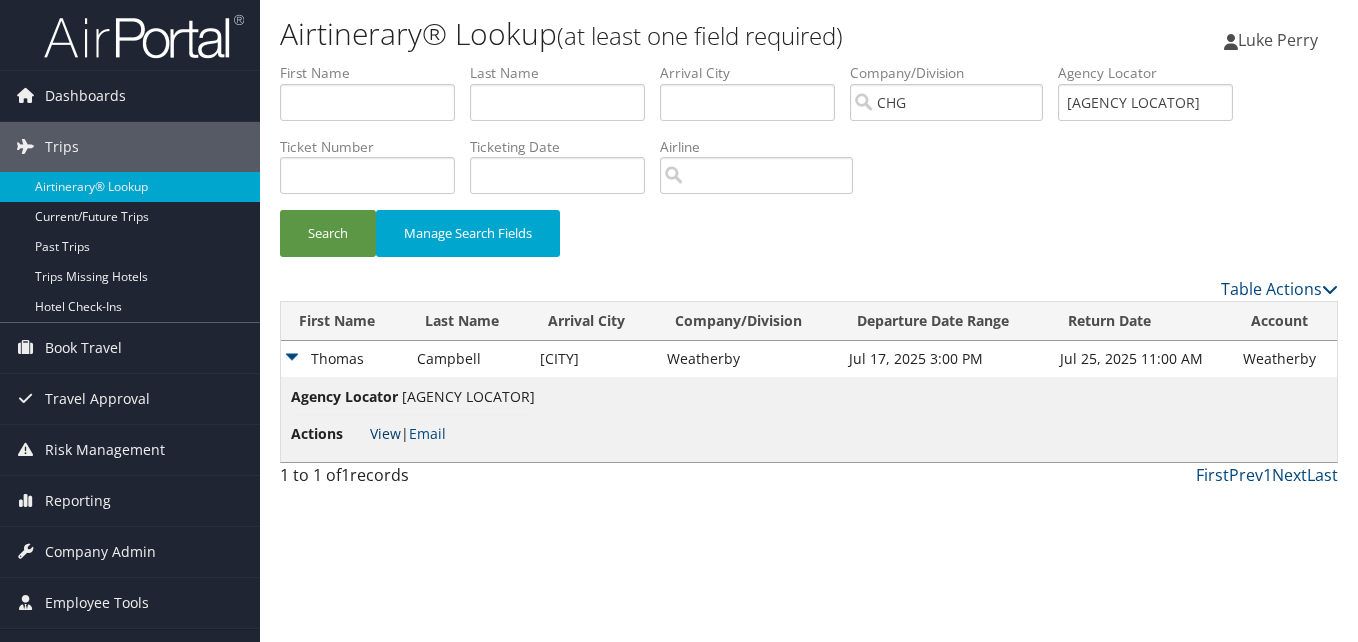 click on "View" at bounding box center (385, 433) 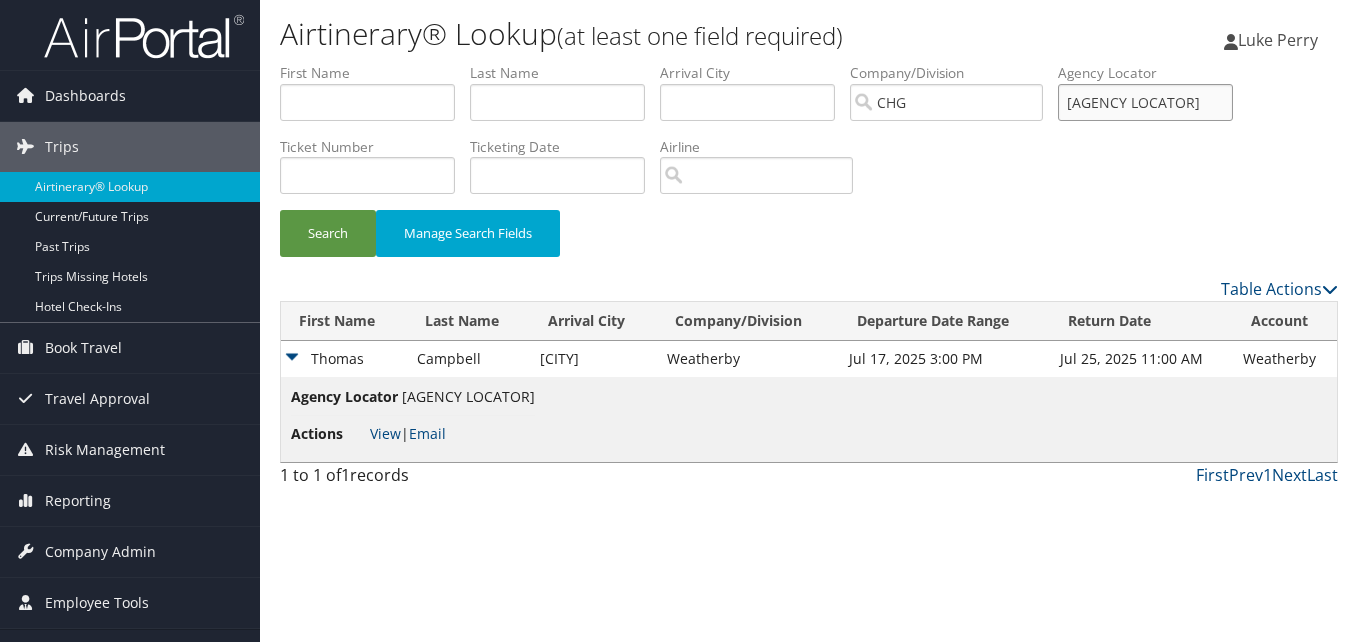 drag, startPoint x: 1142, startPoint y: 107, endPoint x: 936, endPoint y: 99, distance: 206.15529 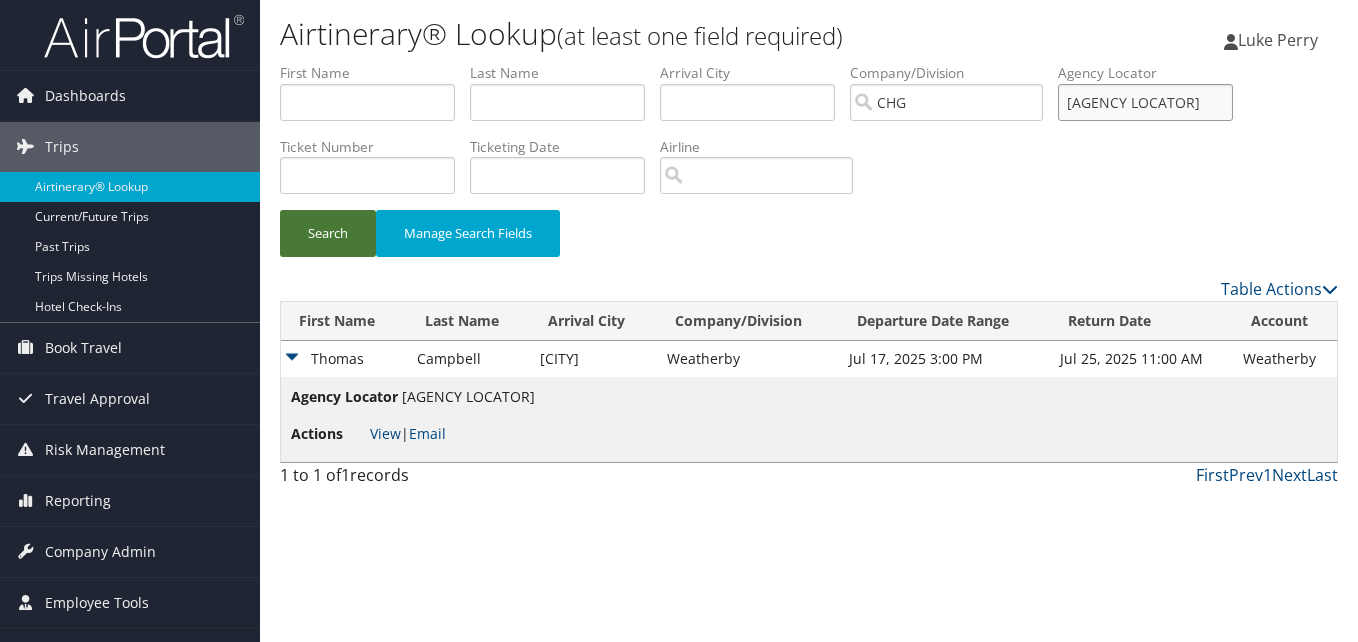 type on "FCYUHG" 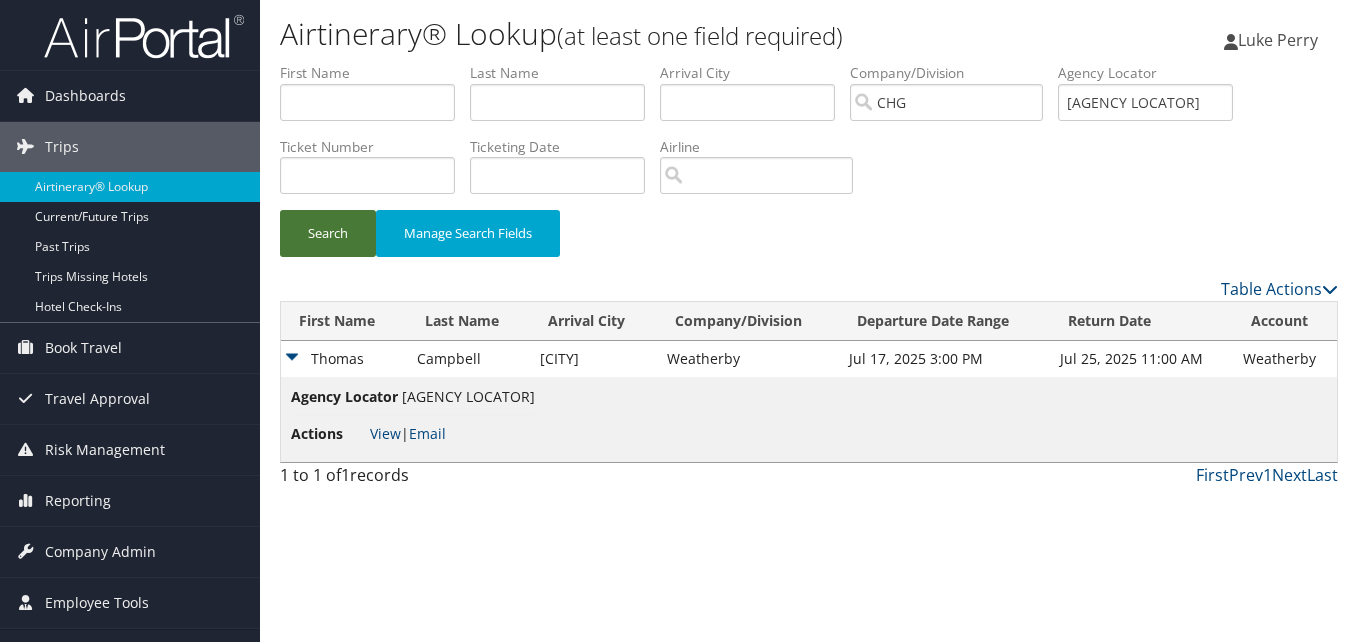 click on "Search" at bounding box center [328, 233] 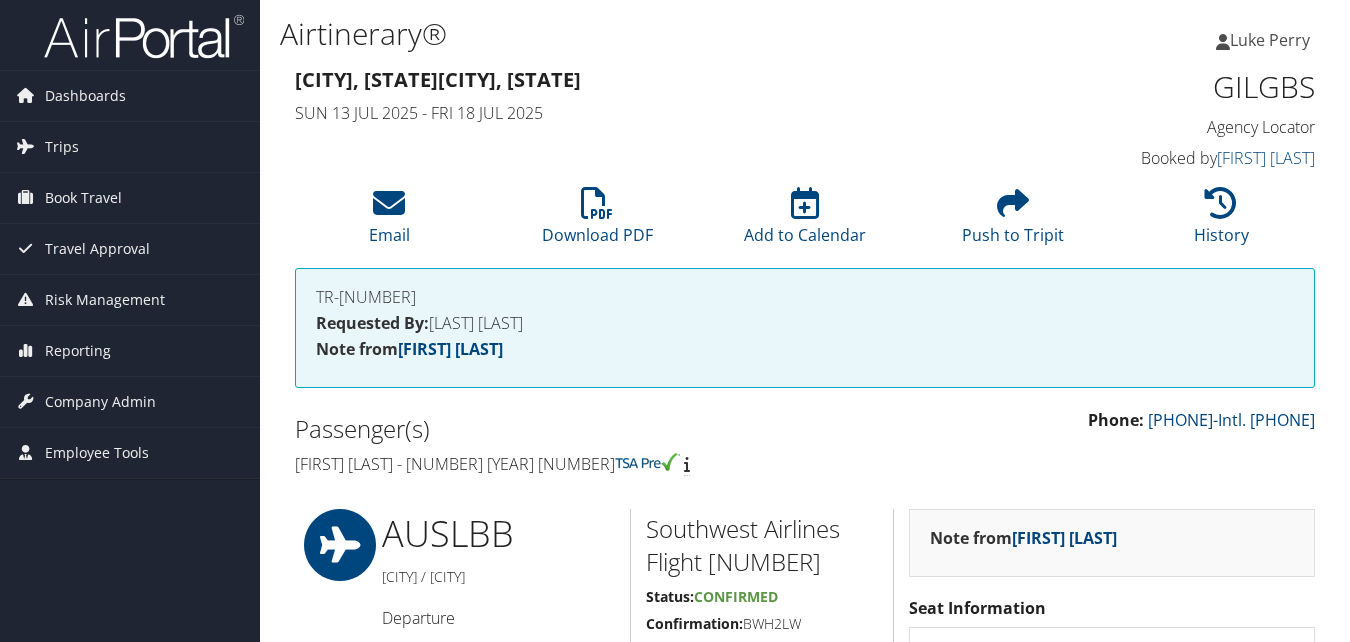 scroll, scrollTop: 1001, scrollLeft: 0, axis: vertical 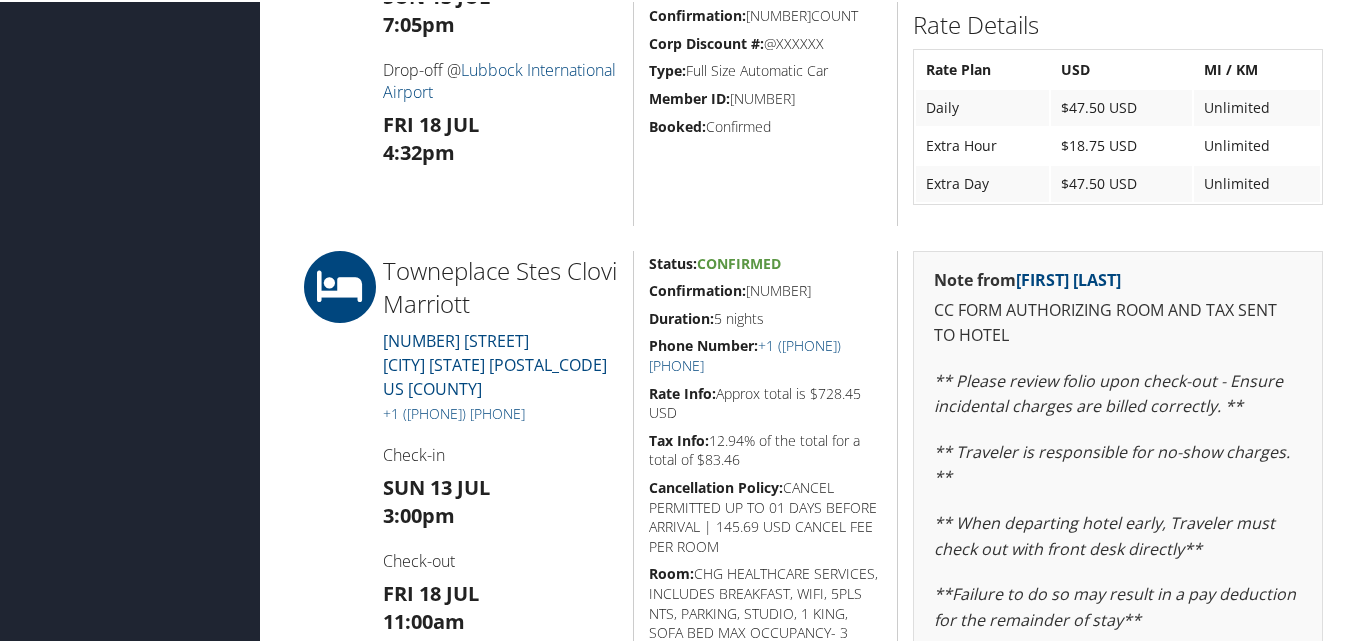 drag, startPoint x: 835, startPoint y: 291, endPoint x: 640, endPoint y: 291, distance: 195 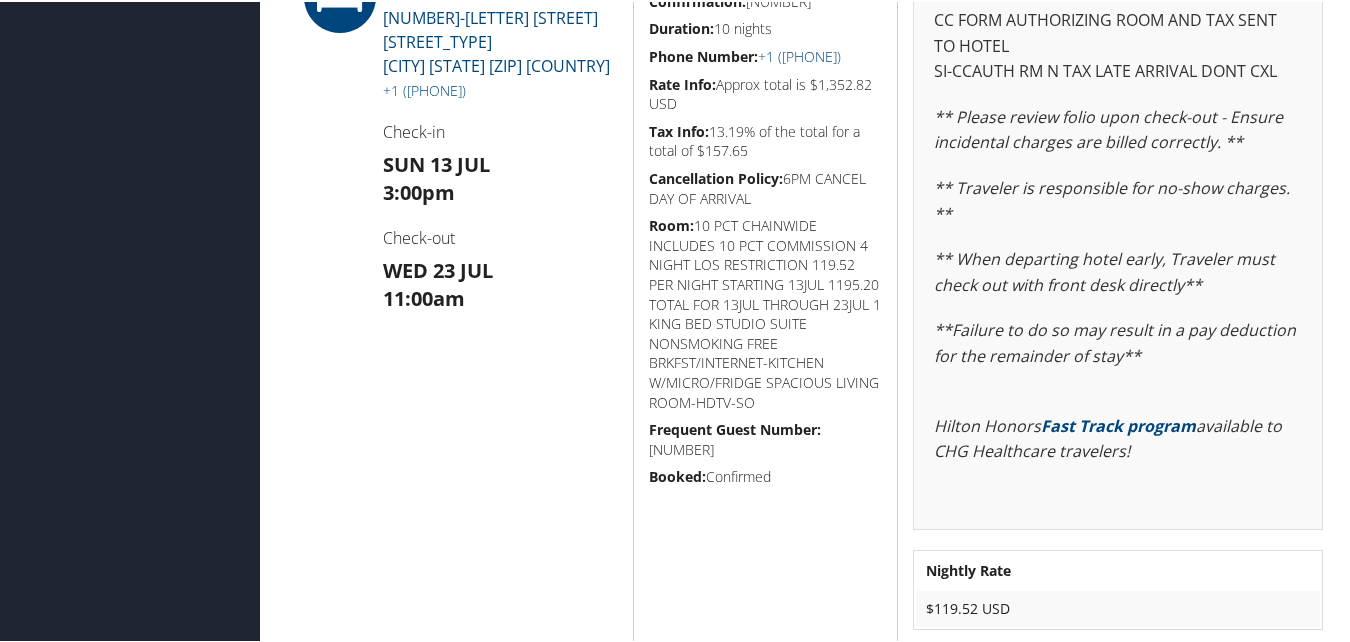 scroll, scrollTop: 1300, scrollLeft: 0, axis: vertical 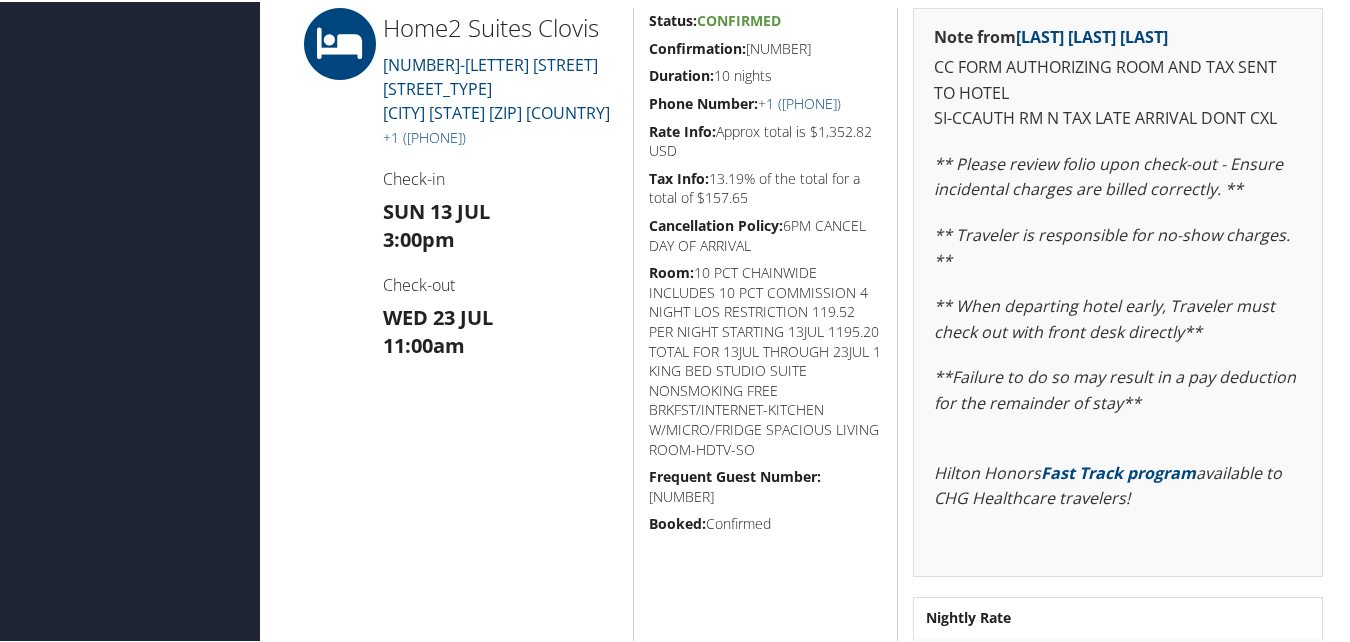 drag, startPoint x: 831, startPoint y: 65, endPoint x: 649, endPoint y: 66, distance: 182.00275 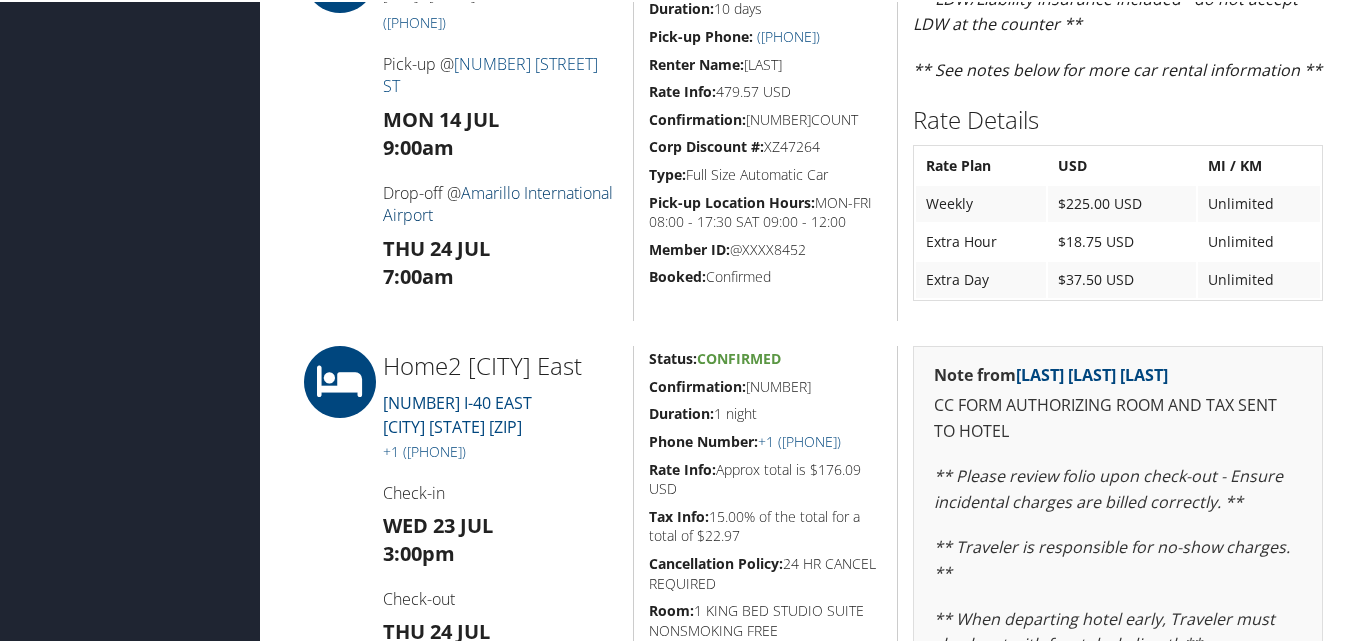 scroll, scrollTop: 2100, scrollLeft: 0, axis: vertical 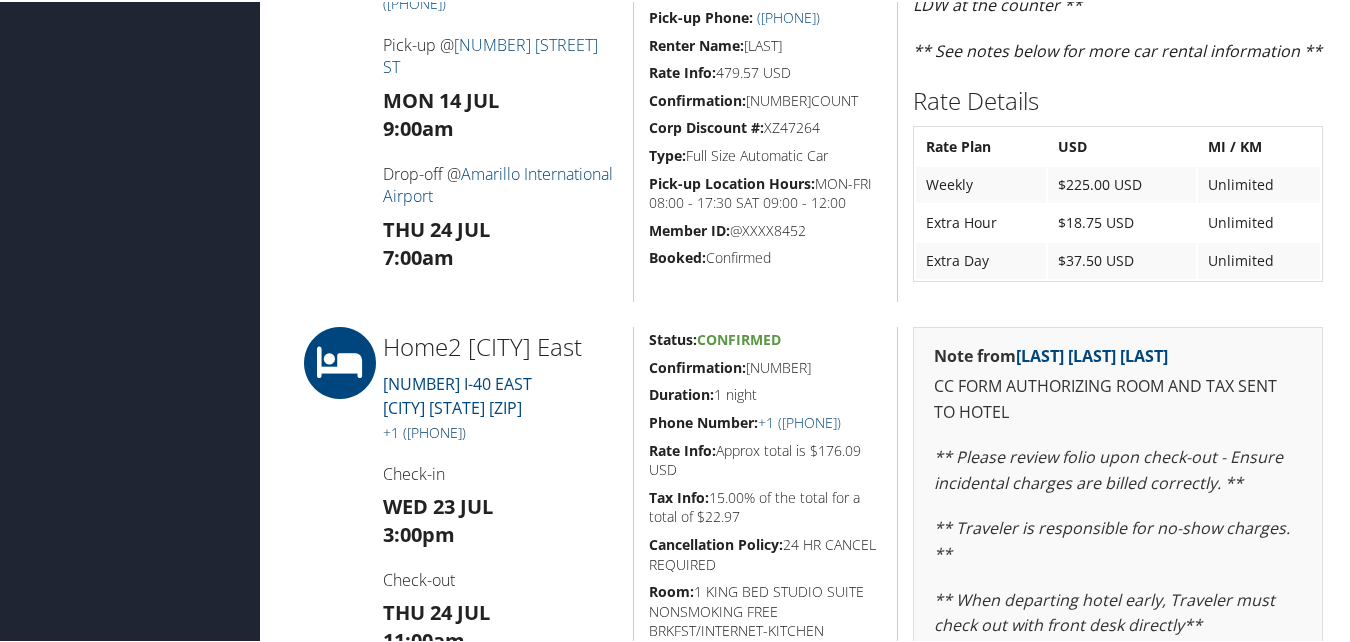 drag, startPoint x: 505, startPoint y: 446, endPoint x: 402, endPoint y: 452, distance: 103.17461 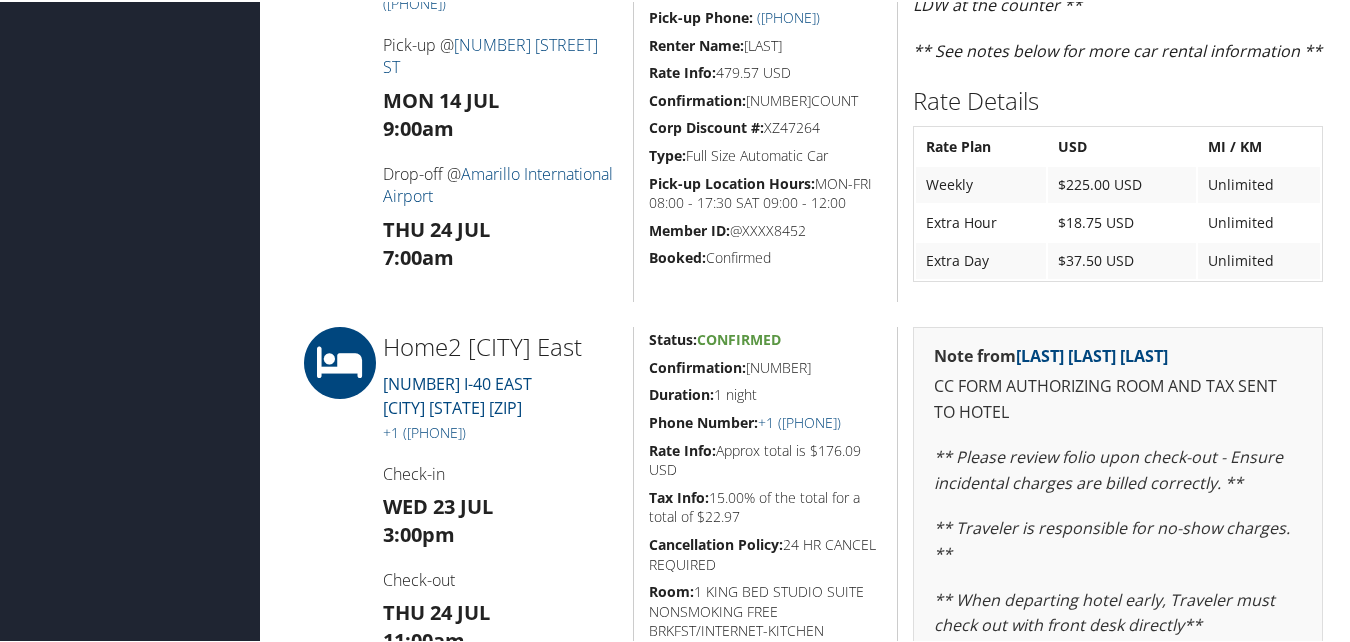 copy on "(806) 373-4101" 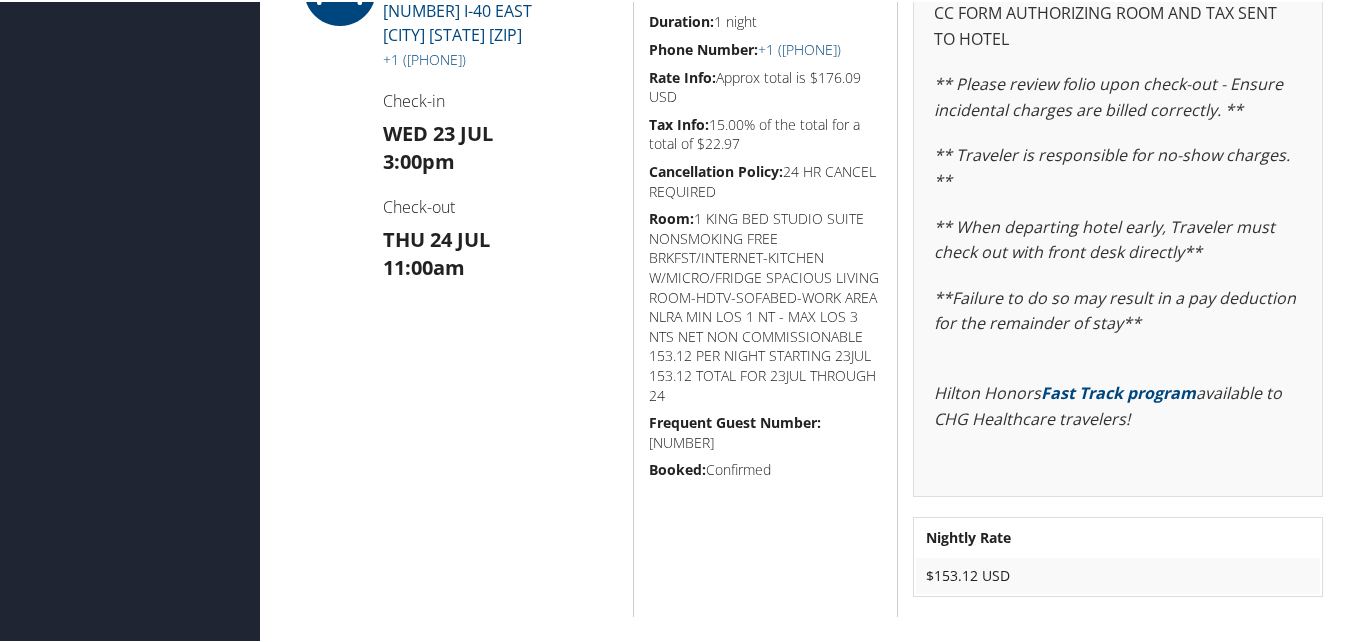 scroll, scrollTop: 2500, scrollLeft: 0, axis: vertical 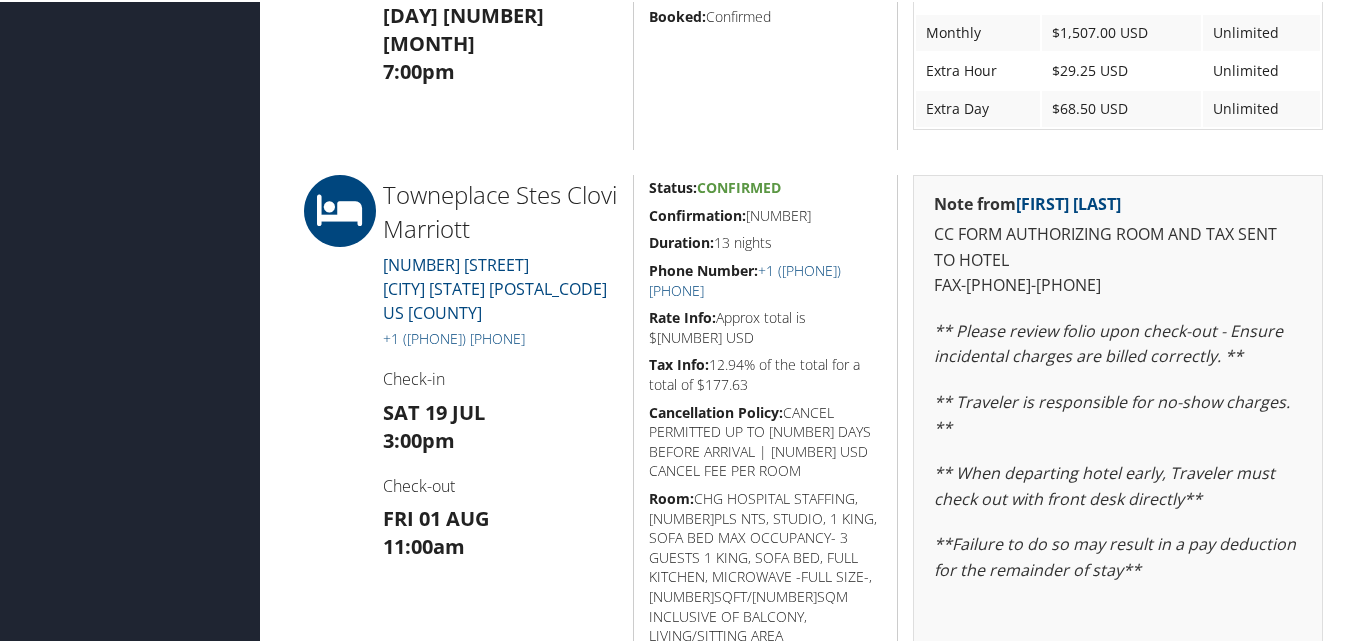 drag, startPoint x: 833, startPoint y: 210, endPoint x: 643, endPoint y: 221, distance: 190.31816 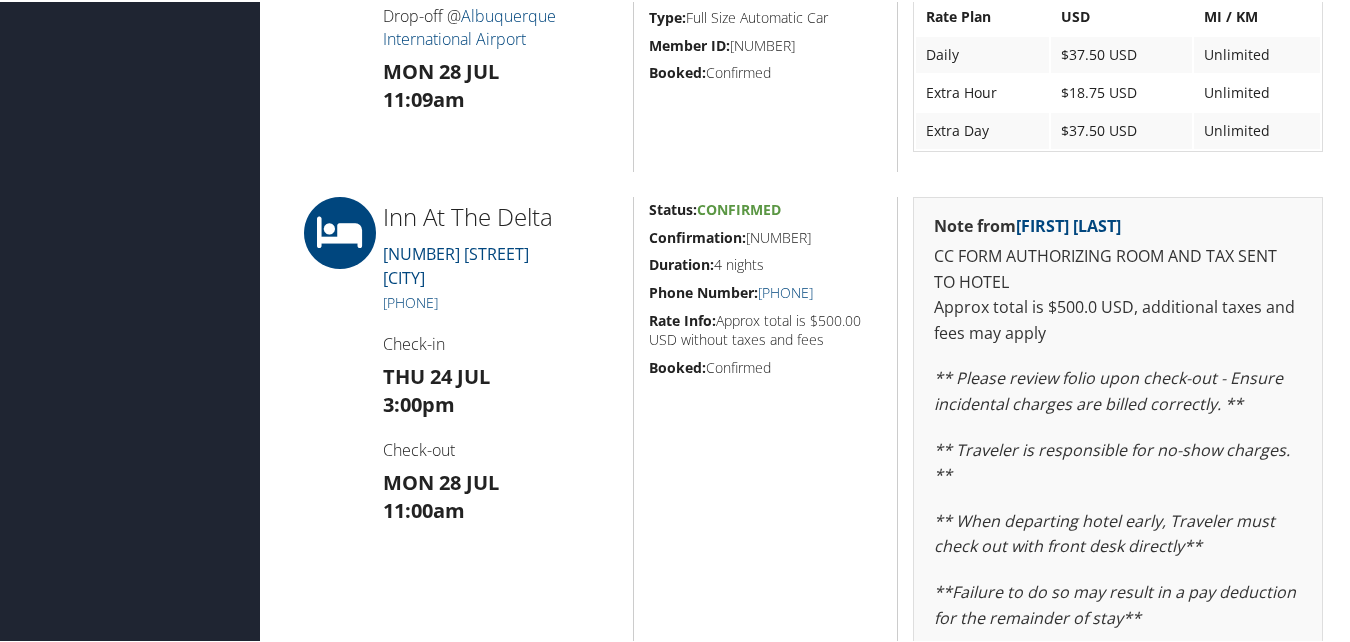 scroll, scrollTop: 1200, scrollLeft: 0, axis: vertical 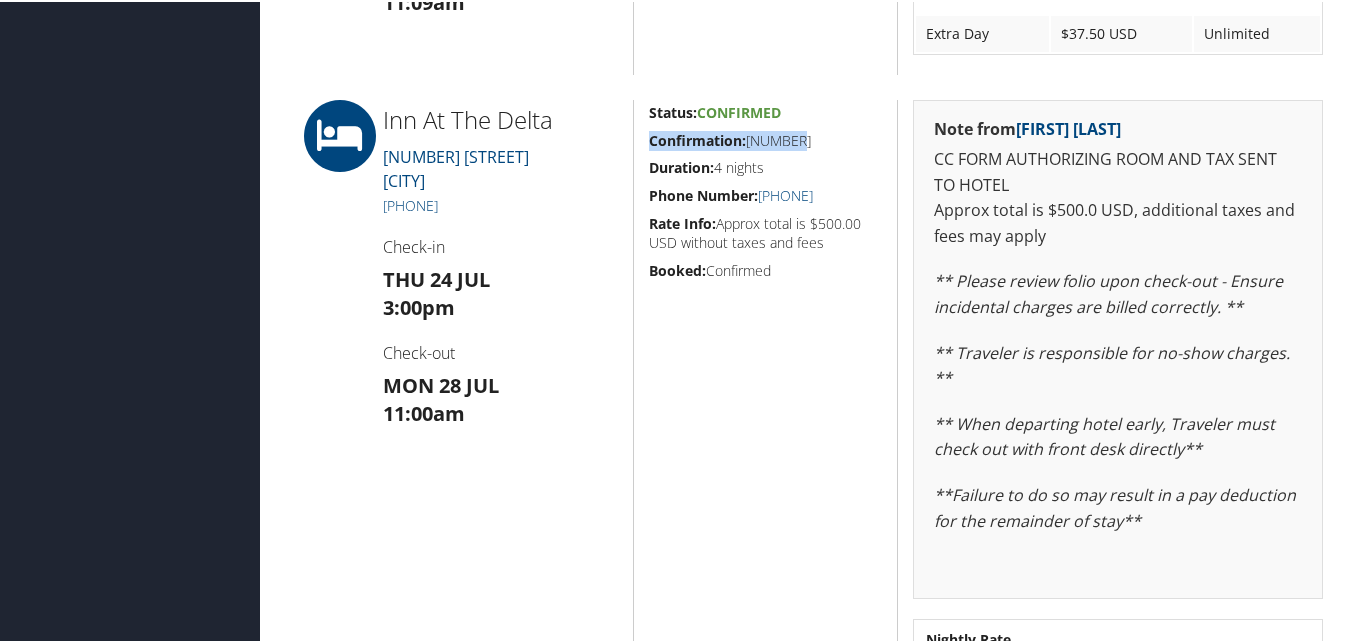 drag, startPoint x: 728, startPoint y: 140, endPoint x: 650, endPoint y: 142, distance: 78.025635 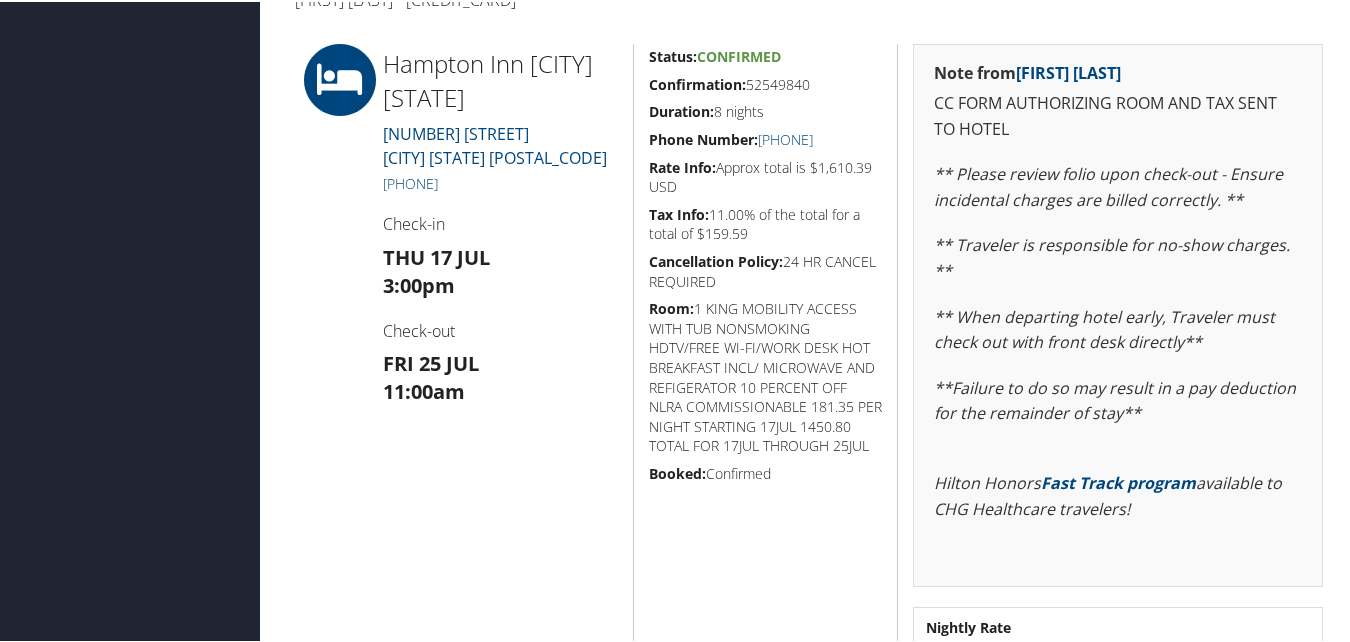 scroll, scrollTop: 500, scrollLeft: 0, axis: vertical 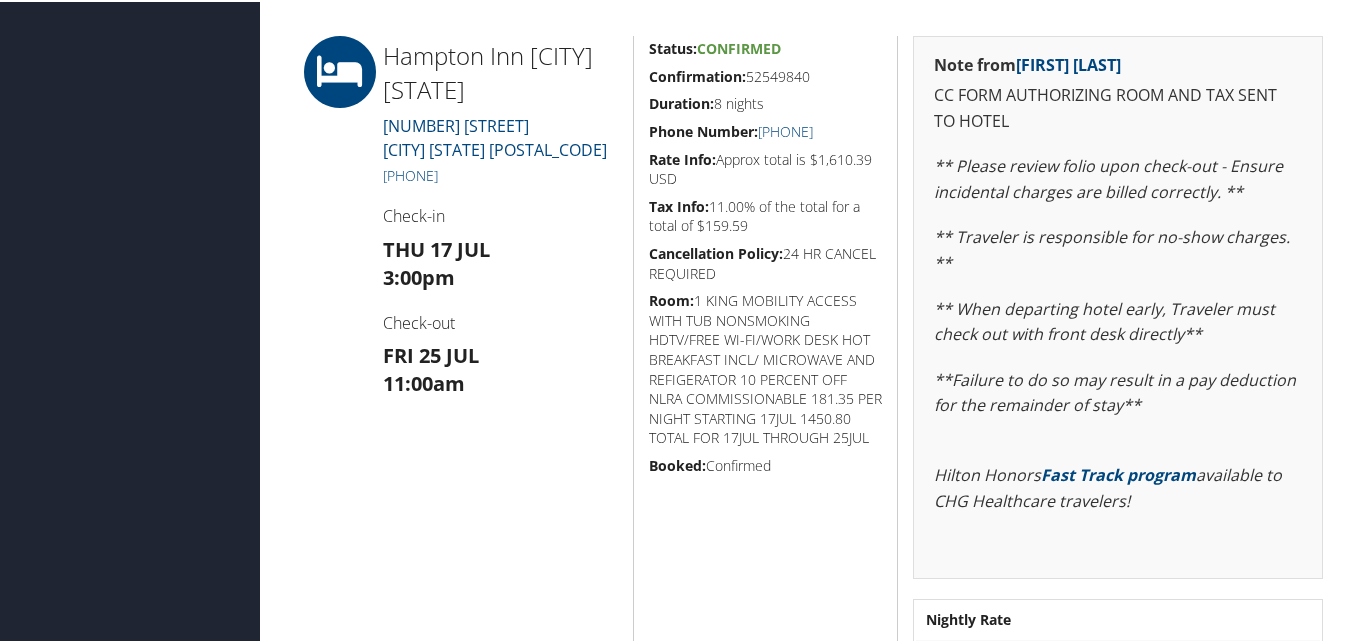 drag, startPoint x: 718, startPoint y: 72, endPoint x: 647, endPoint y: 74, distance: 71.02816 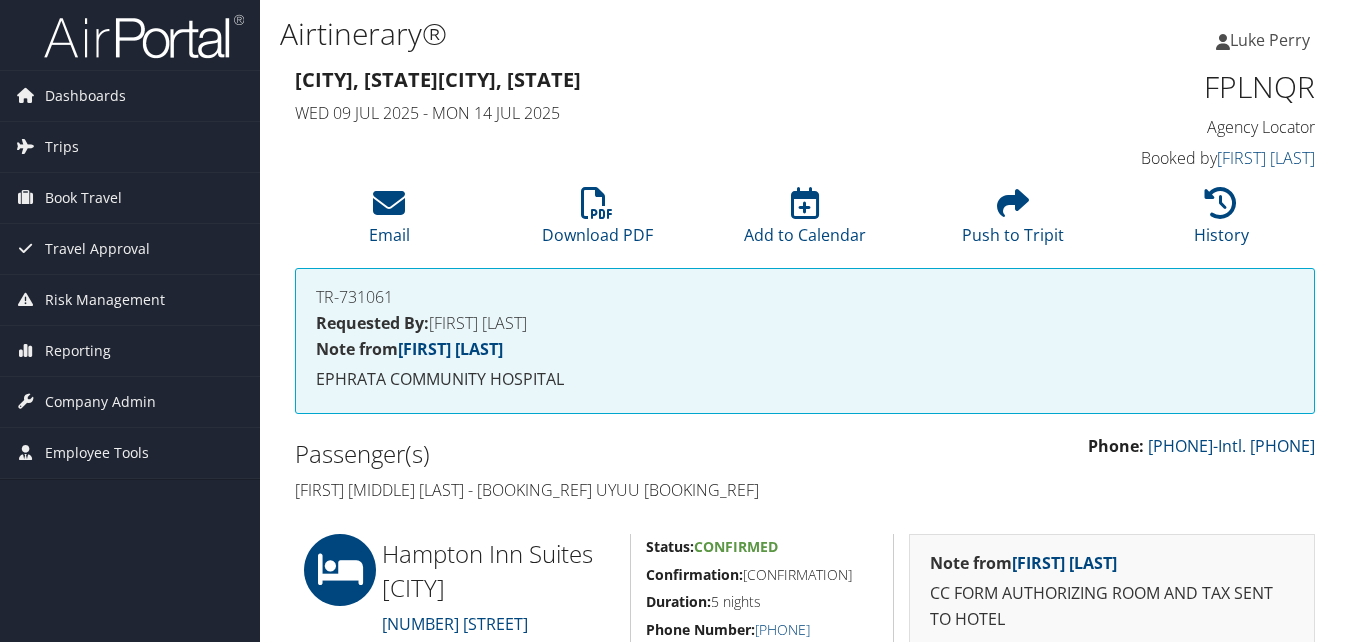 scroll, scrollTop: 500, scrollLeft: 0, axis: vertical 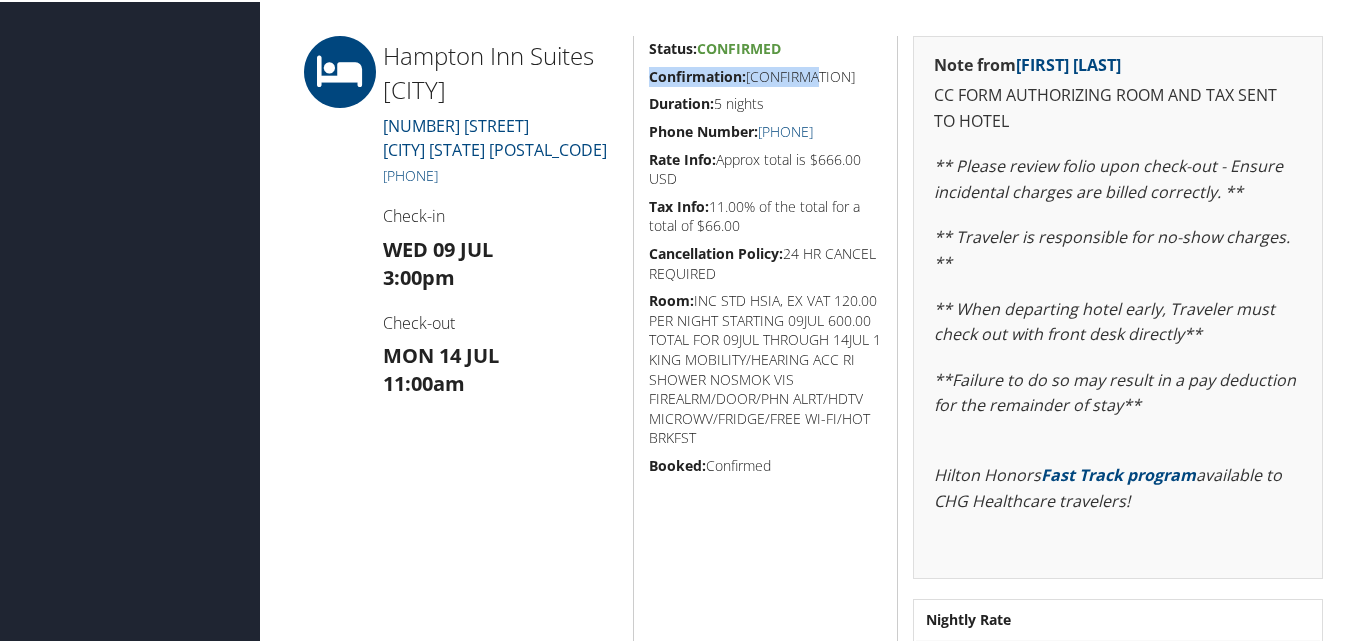 drag, startPoint x: 843, startPoint y: 78, endPoint x: 639, endPoint y: 76, distance: 204.0098 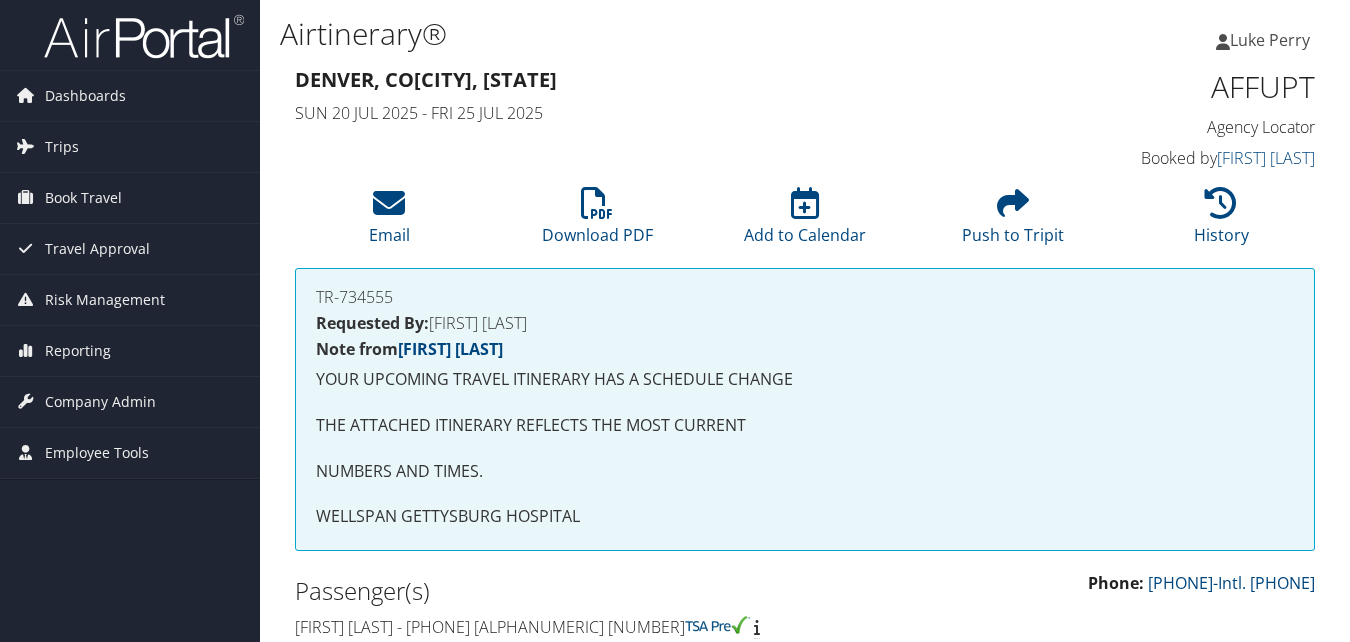 scroll, scrollTop: 1200, scrollLeft: 0, axis: vertical 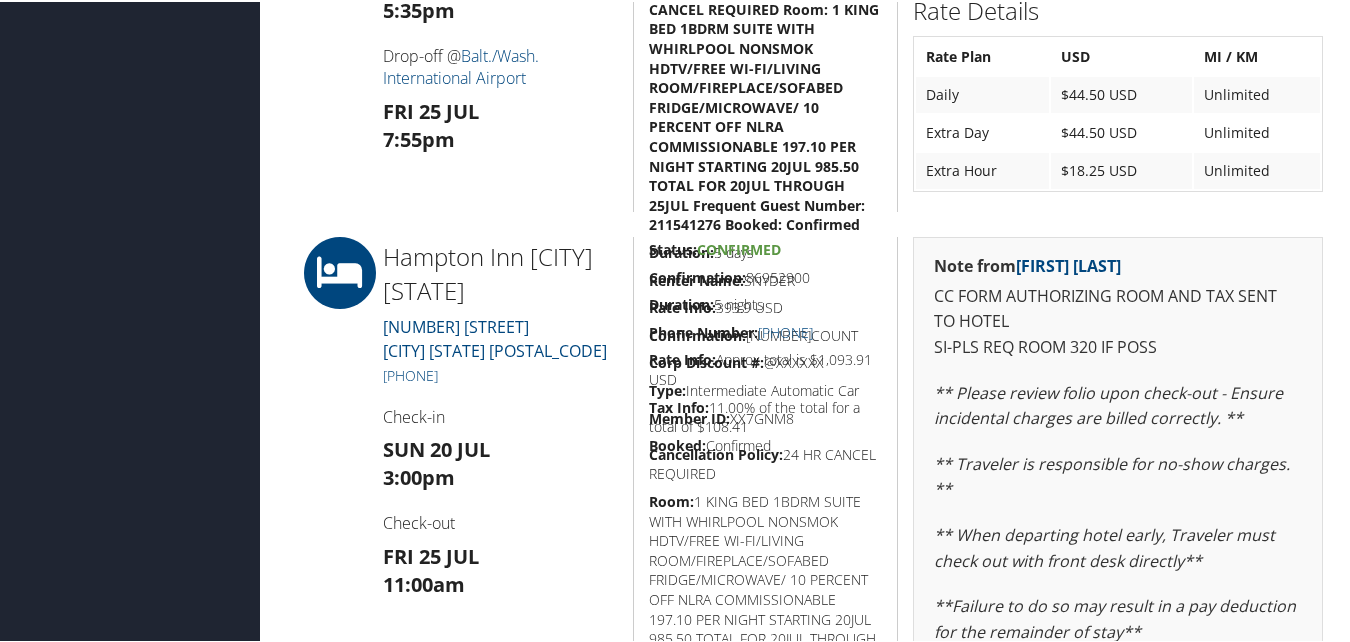 drag, startPoint x: 824, startPoint y: 283, endPoint x: 637, endPoint y: 278, distance: 187.06683 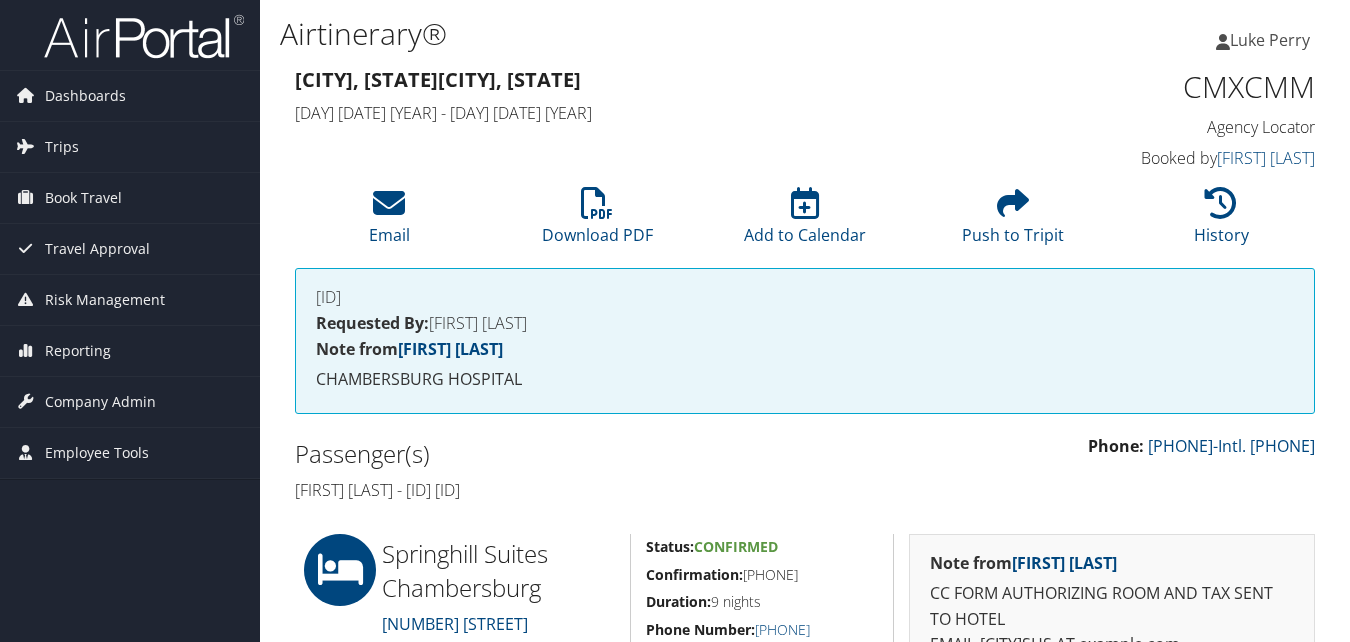 scroll, scrollTop: 500, scrollLeft: 0, axis: vertical 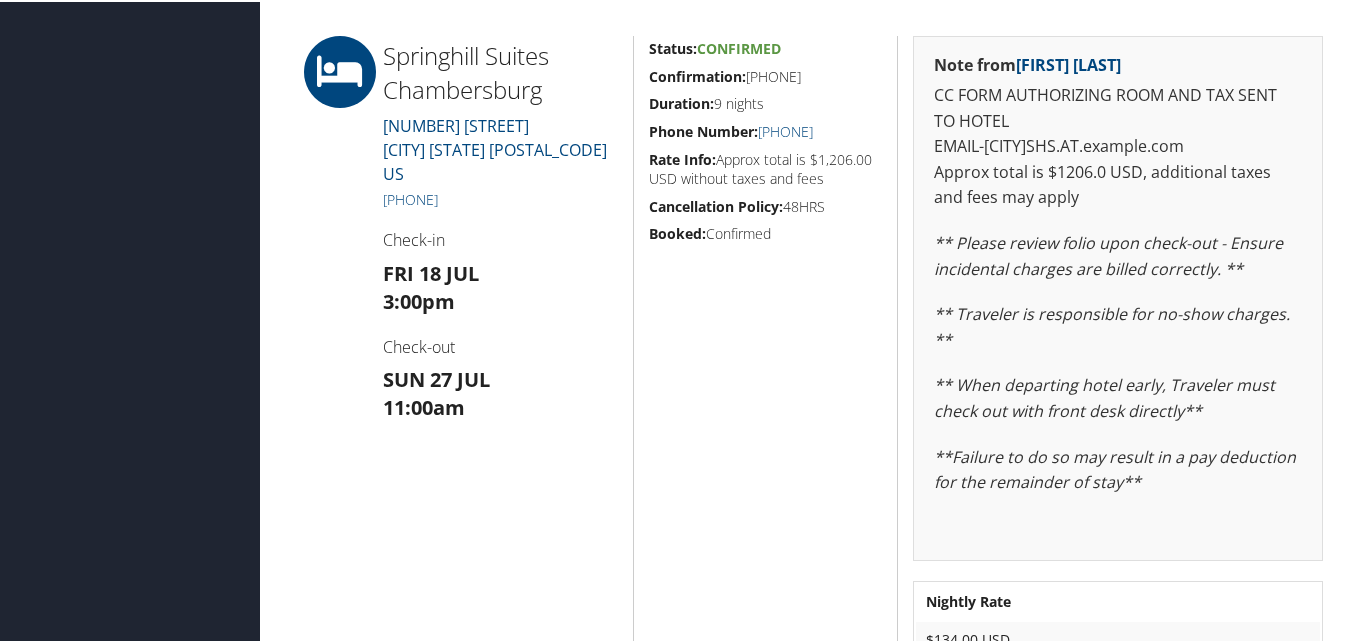 drag, startPoint x: 818, startPoint y: 77, endPoint x: 646, endPoint y: 82, distance: 172.07266 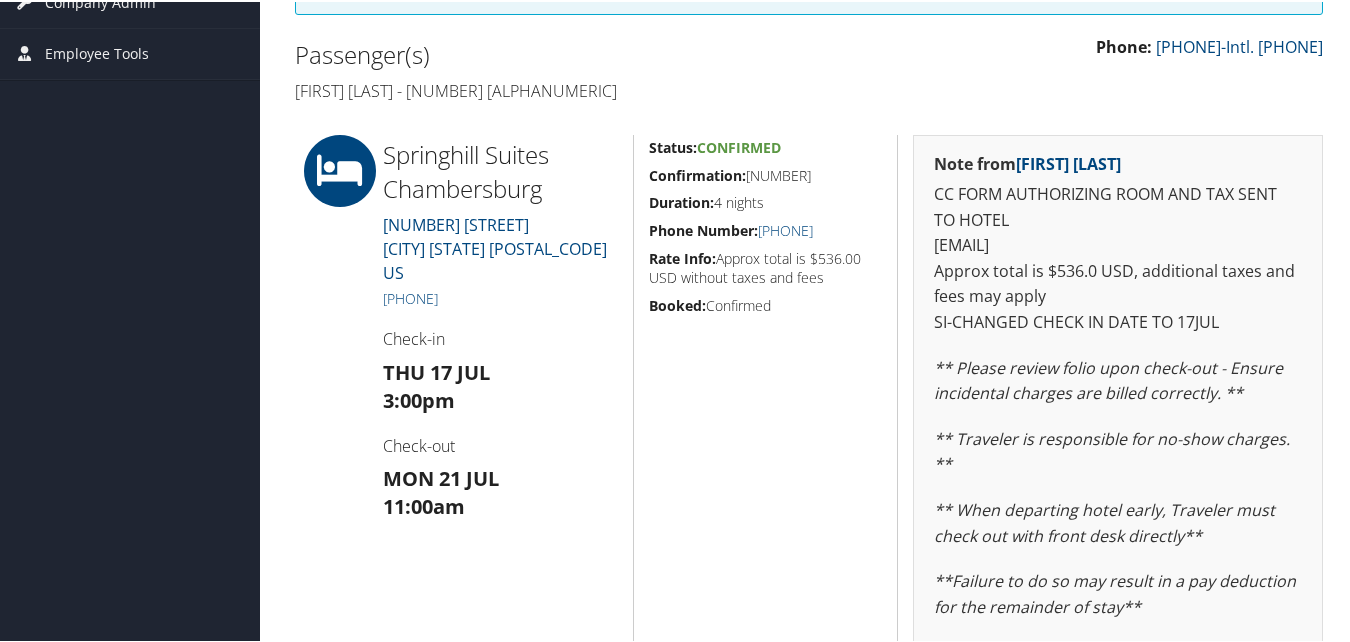 scroll, scrollTop: 399, scrollLeft: 0, axis: vertical 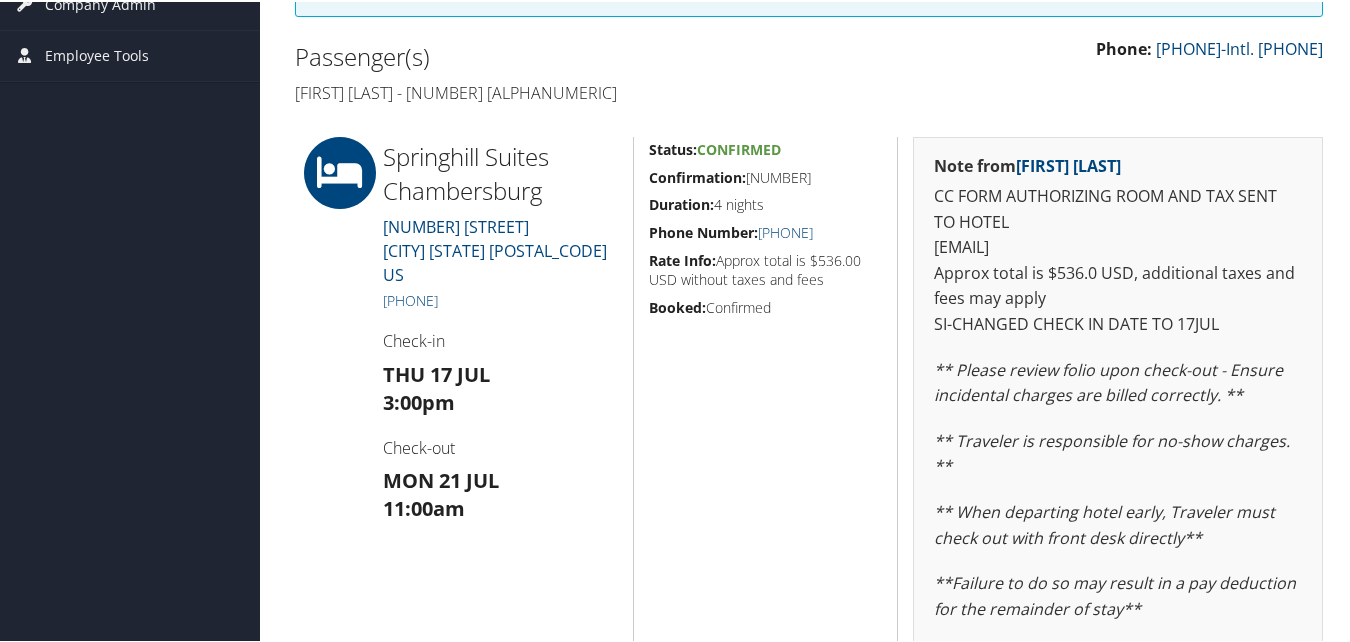 drag, startPoint x: 827, startPoint y: 168, endPoint x: 640, endPoint y: 183, distance: 187.60065 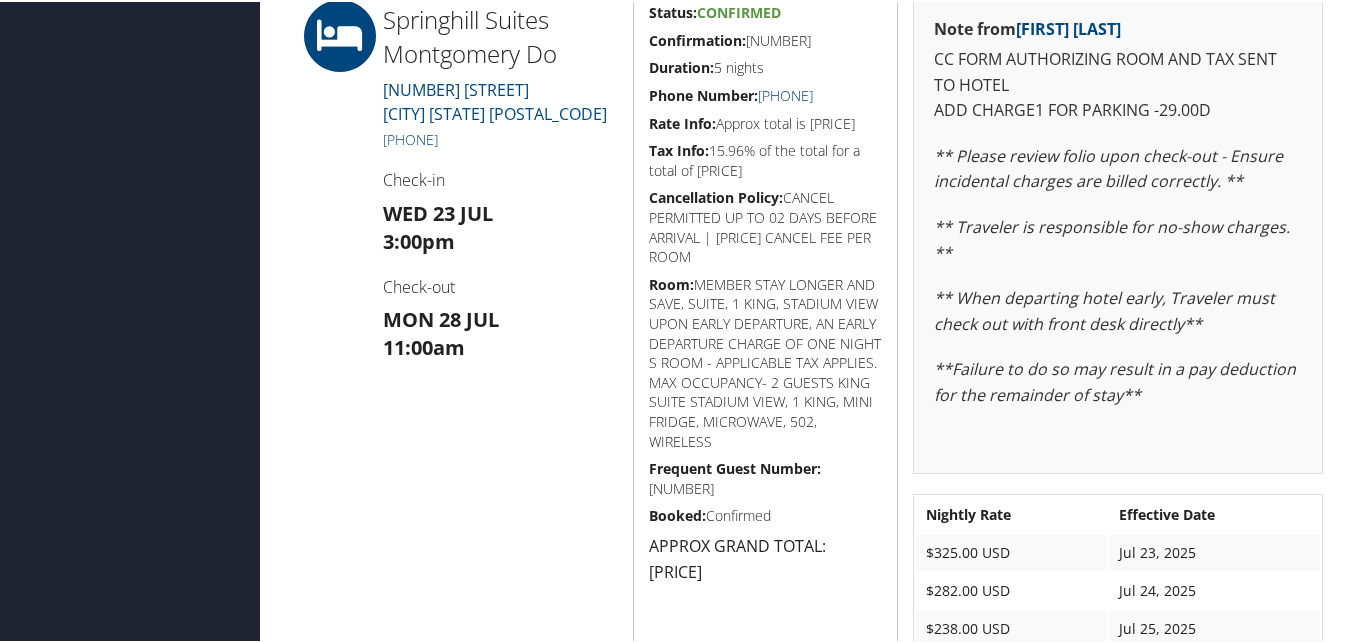 scroll, scrollTop: 1200, scrollLeft: 0, axis: vertical 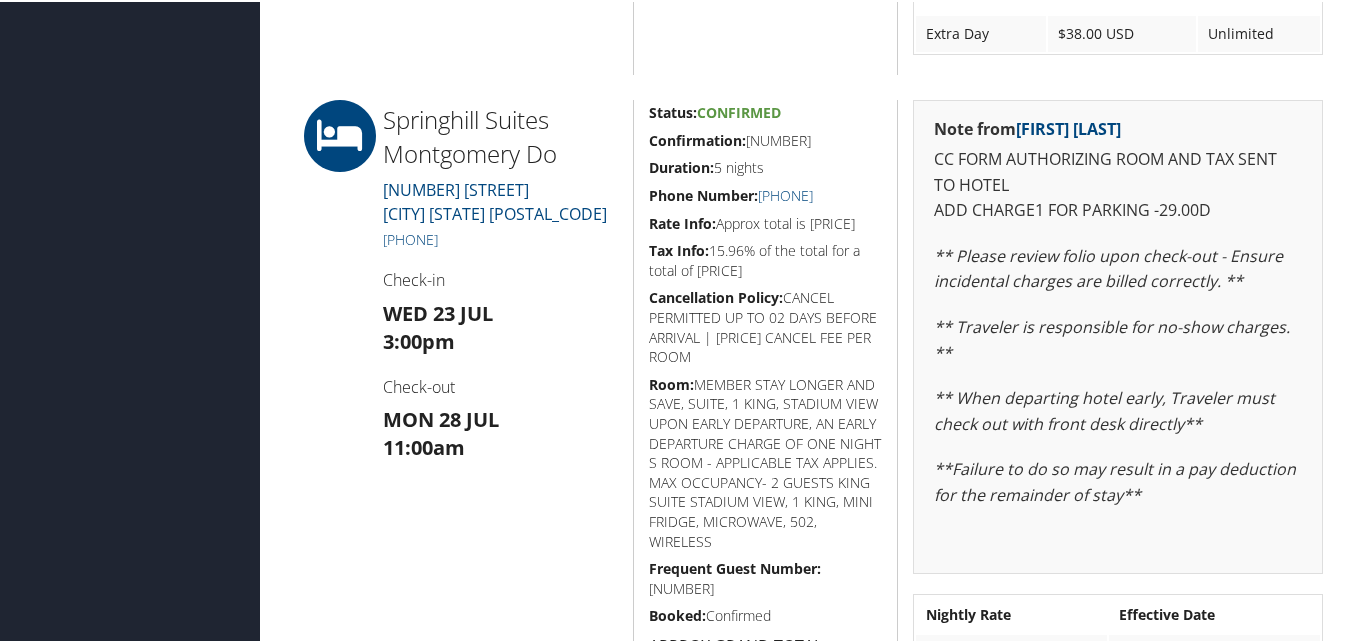 drag, startPoint x: 812, startPoint y: 136, endPoint x: 637, endPoint y: 147, distance: 175.34537 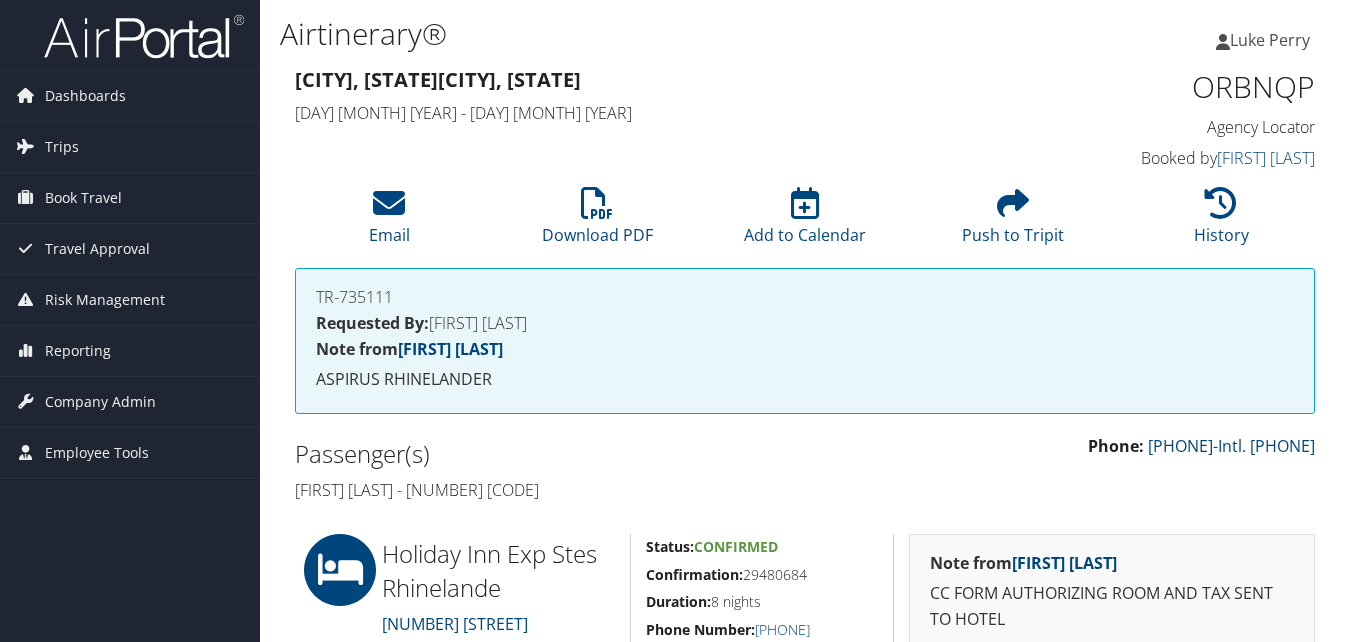scroll, scrollTop: 500, scrollLeft: 0, axis: vertical 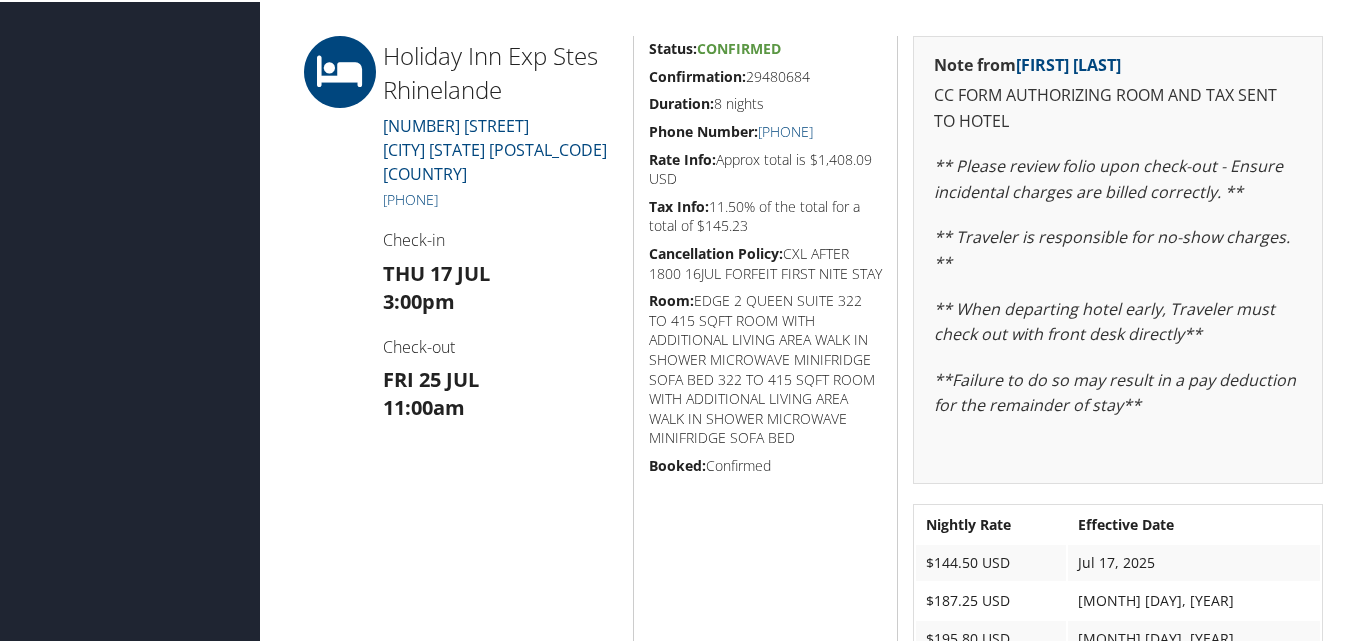 drag, startPoint x: 818, startPoint y: 80, endPoint x: 647, endPoint y: 81, distance: 171.00293 